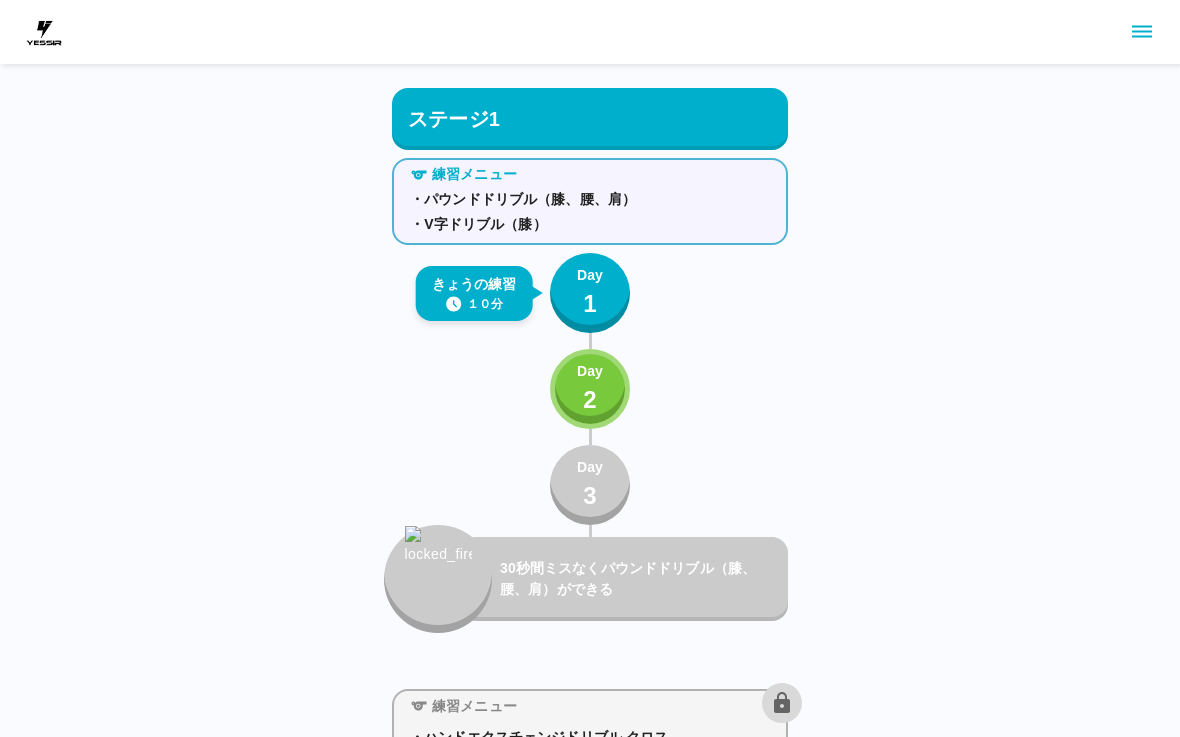 scroll, scrollTop: 4459, scrollLeft: 0, axis: vertical 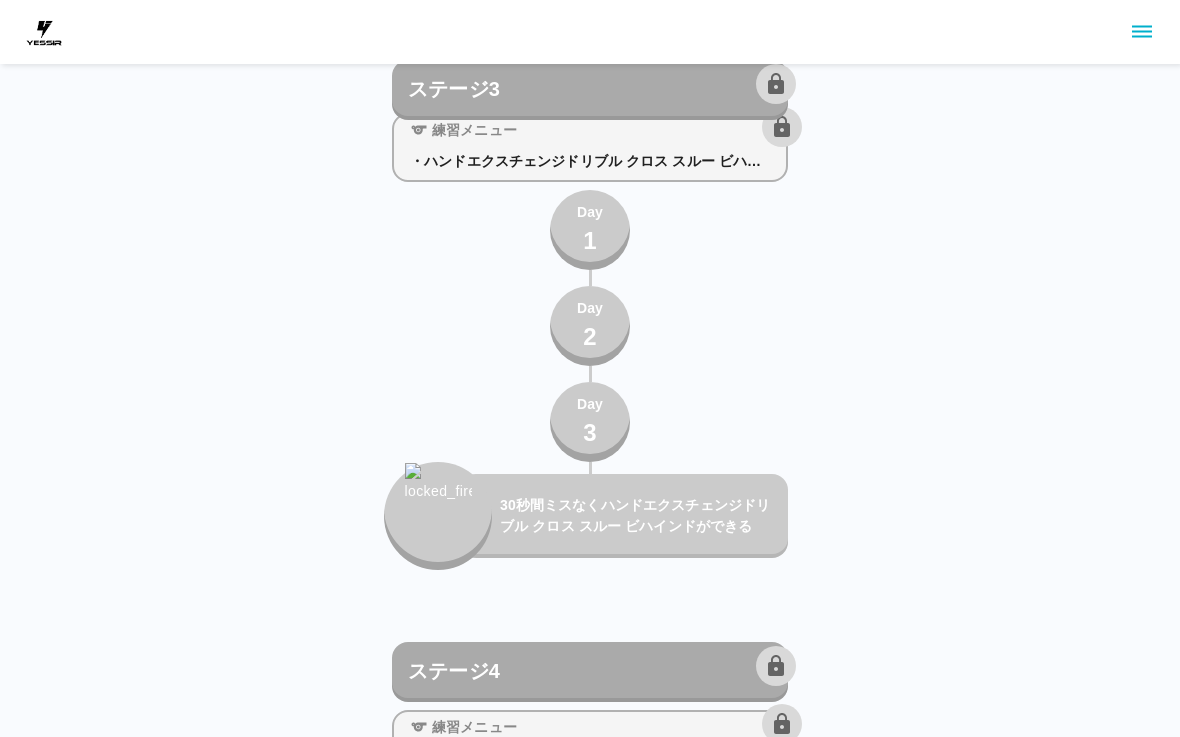 click at bounding box center [44, 32] 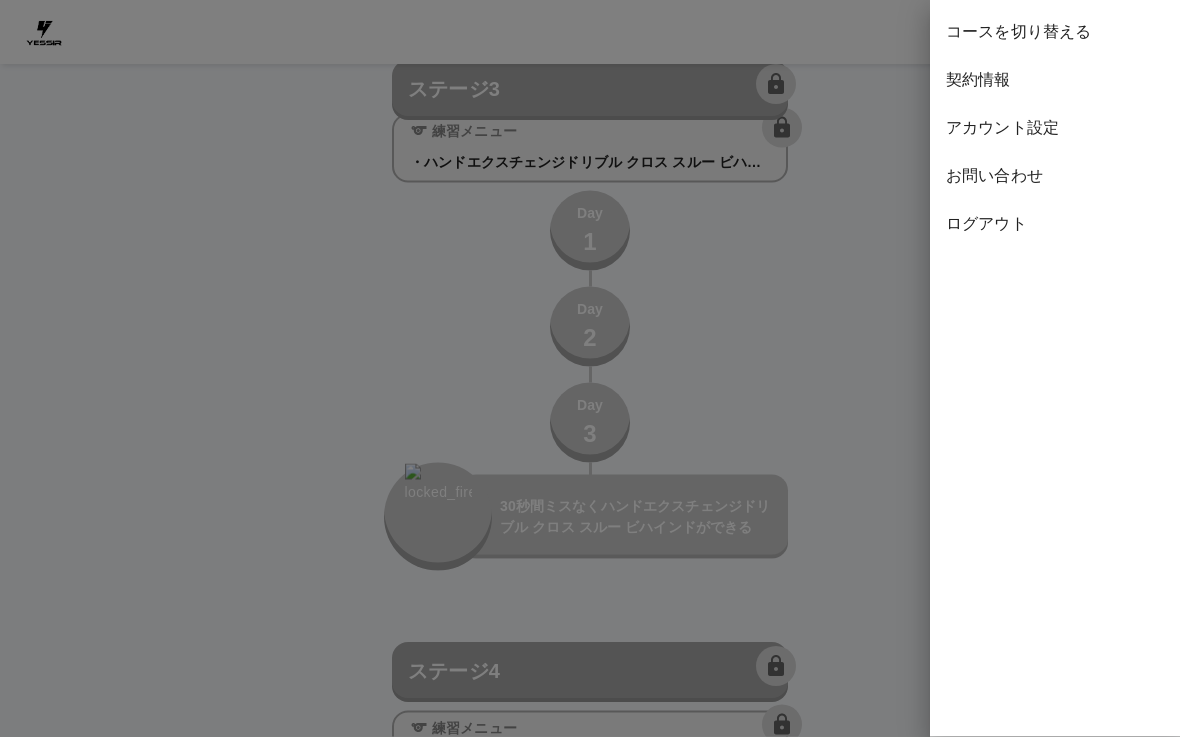 scroll, scrollTop: 4459, scrollLeft: 0, axis: vertical 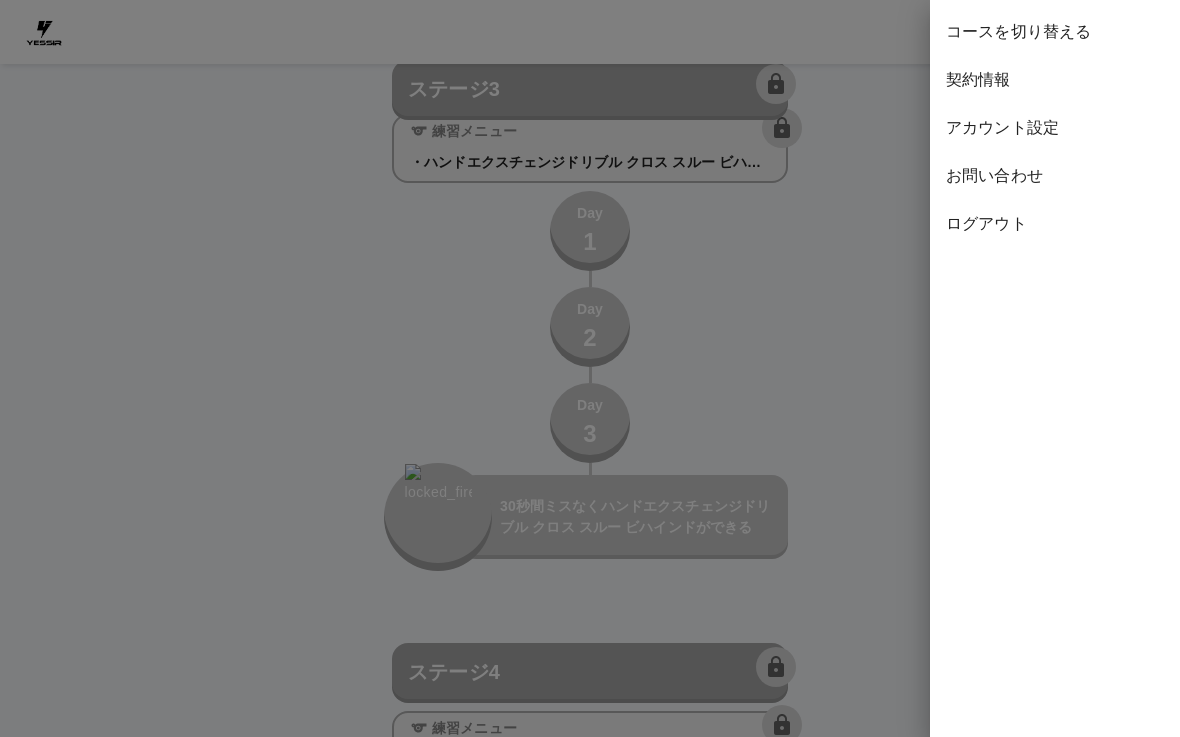 click on "契約情報" at bounding box center (1055, 80) 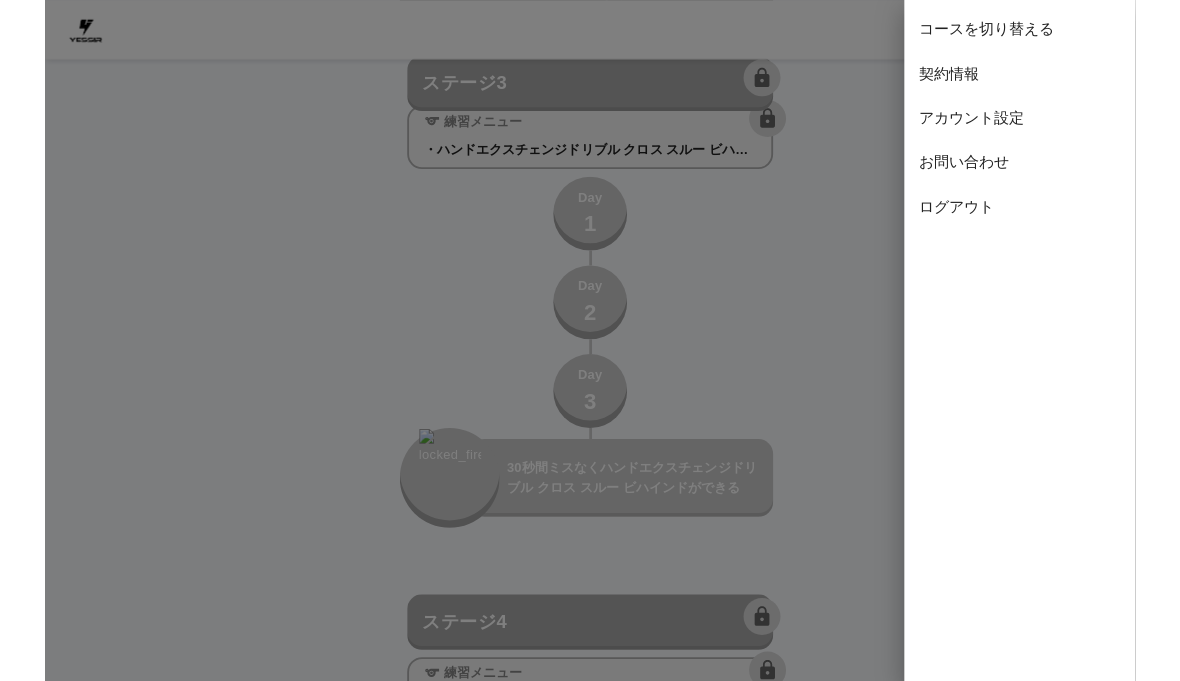 scroll, scrollTop: 0, scrollLeft: 0, axis: both 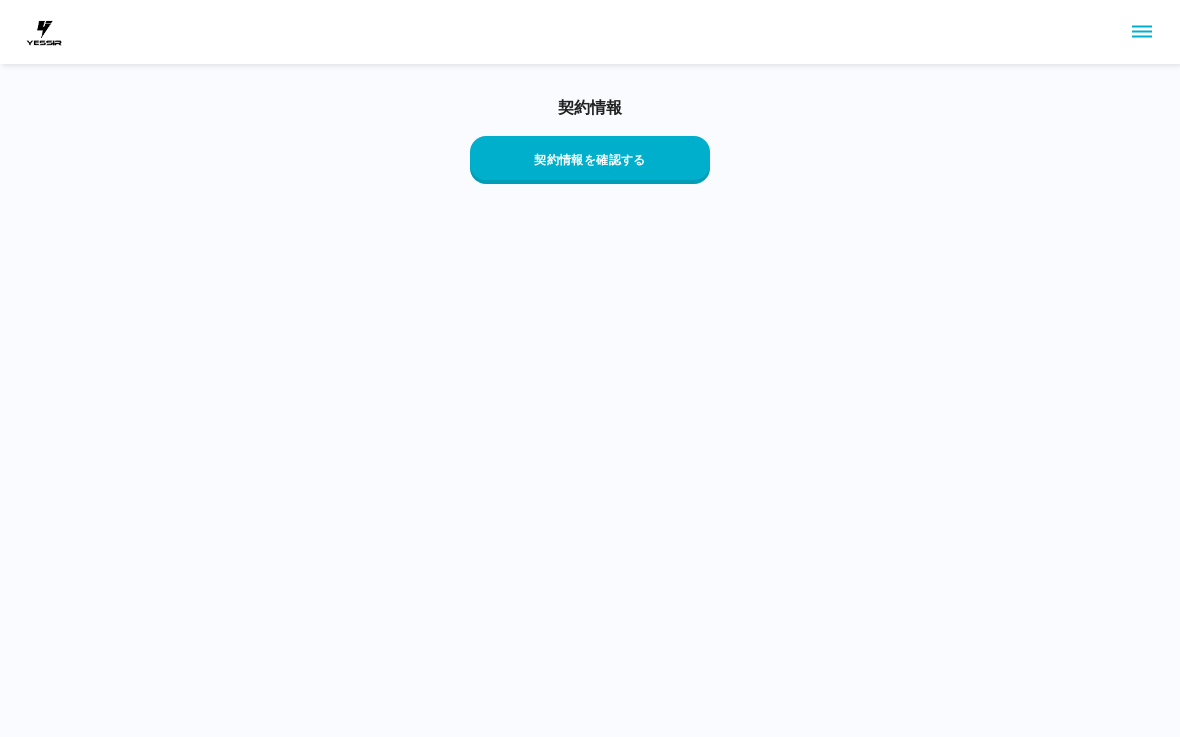 click on "契約情報を確認する" at bounding box center (590, 160) 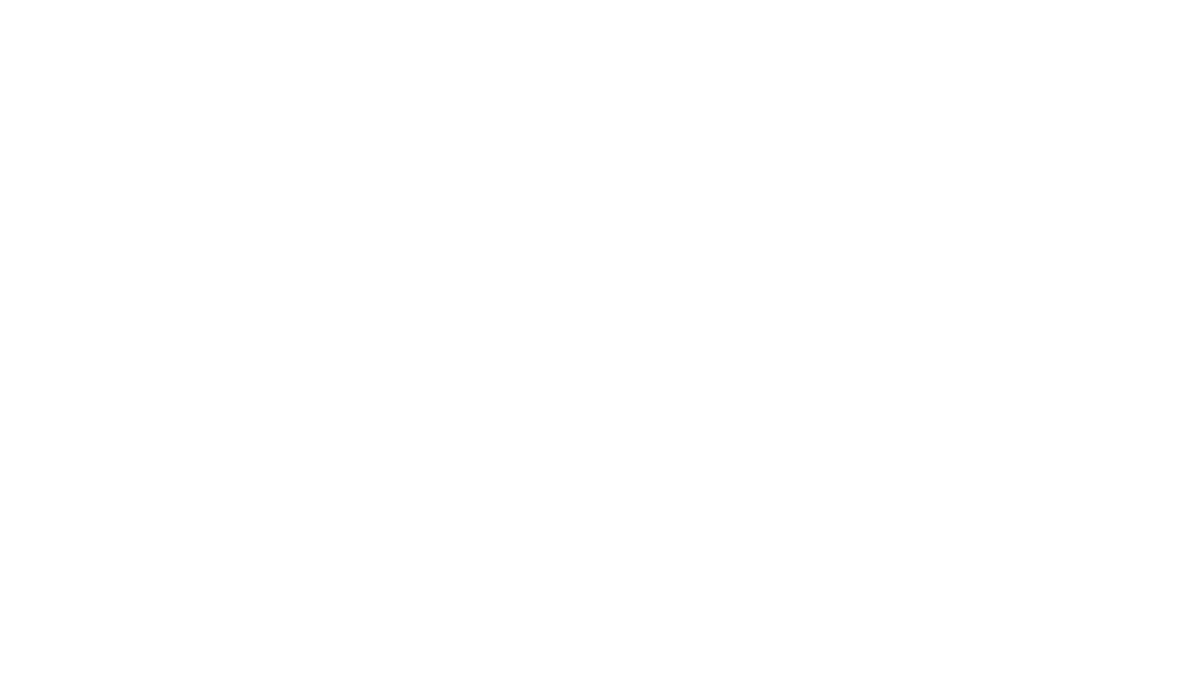 scroll, scrollTop: 0, scrollLeft: 0, axis: both 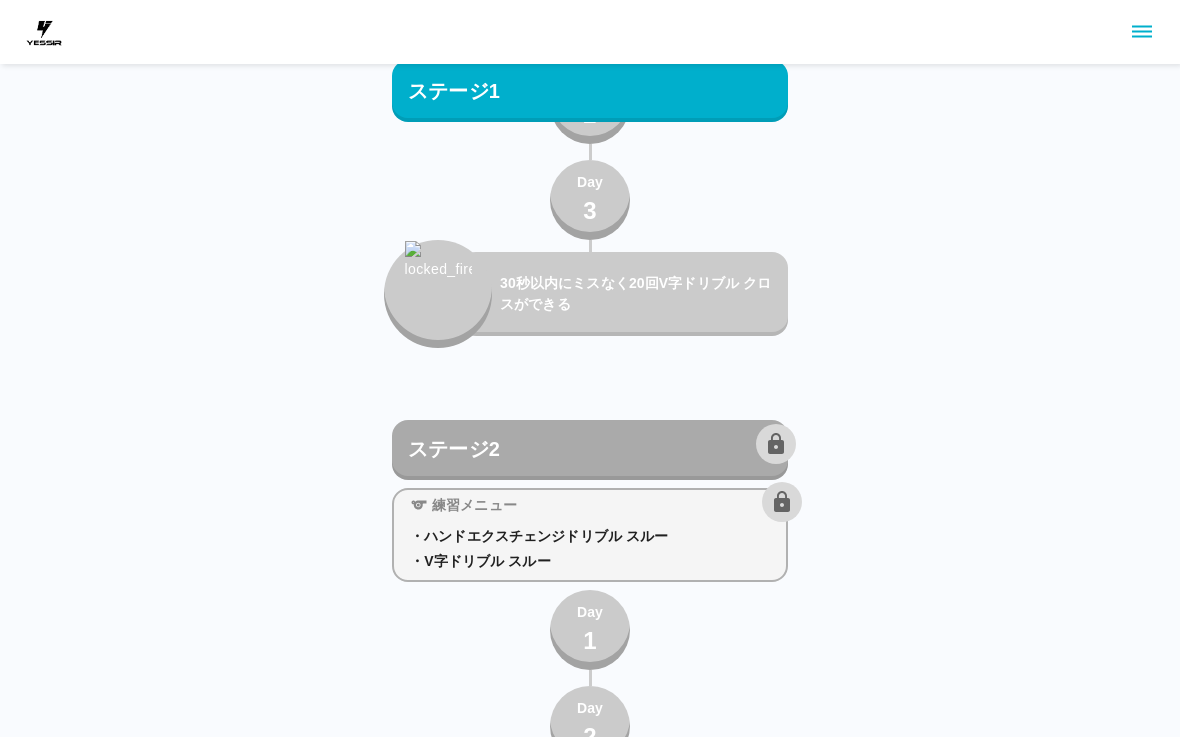 click 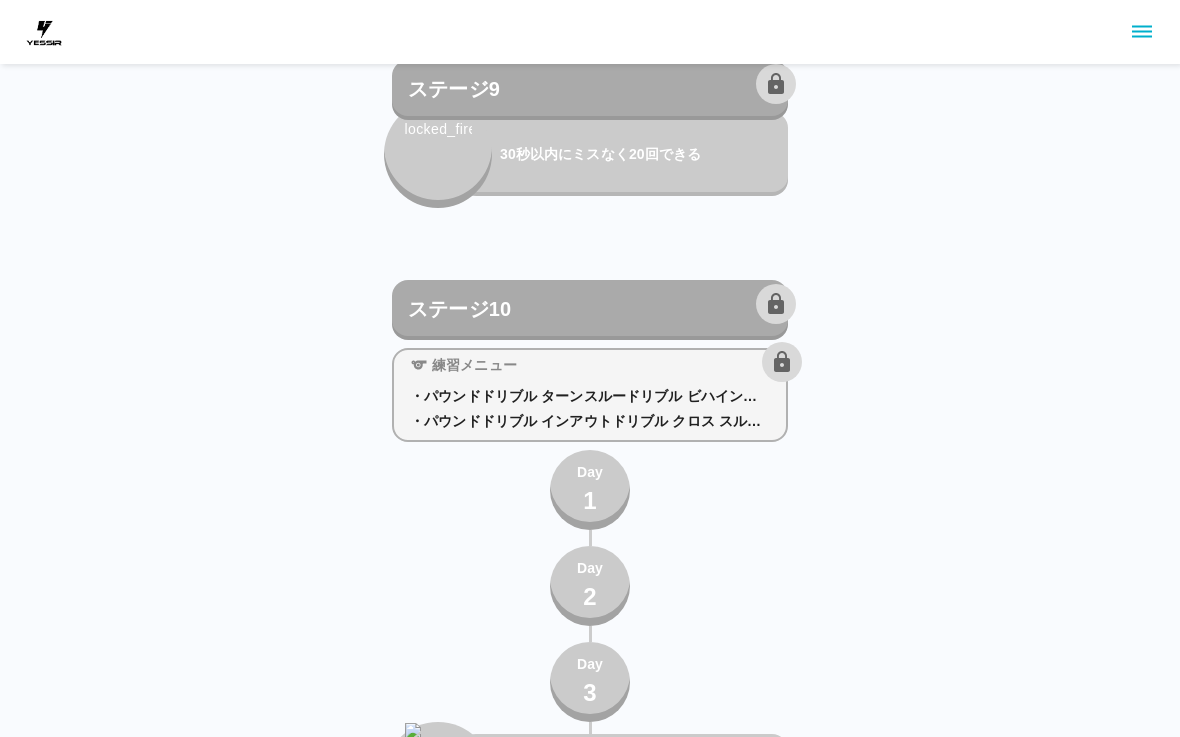 scroll, scrollTop: 14048, scrollLeft: 0, axis: vertical 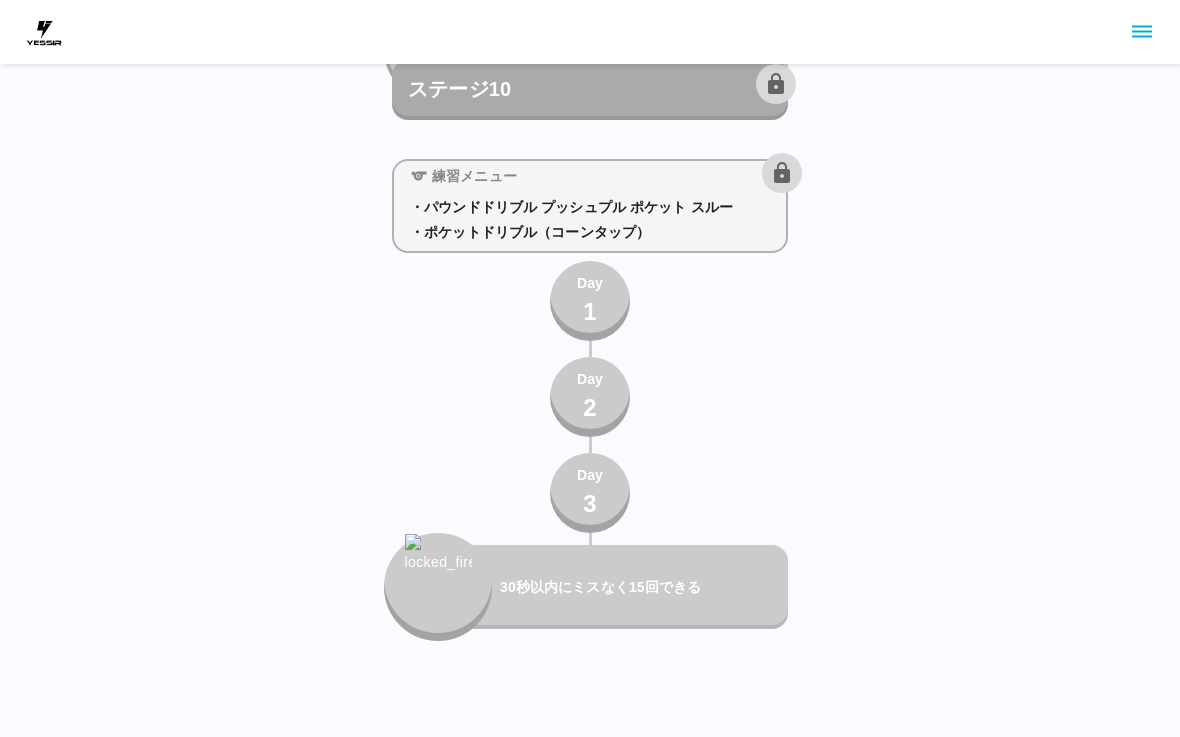 click on "30秒以内にミスなく15回できる" at bounding box center (624, 587) 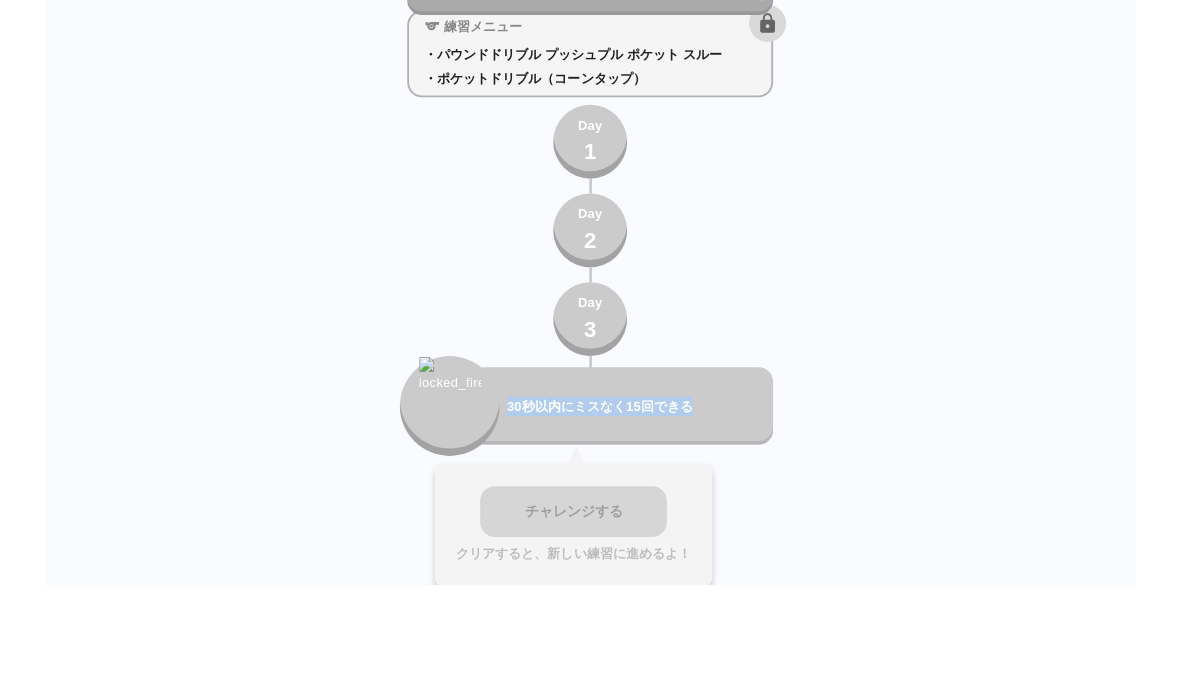 scroll, scrollTop: 14092, scrollLeft: 0, axis: vertical 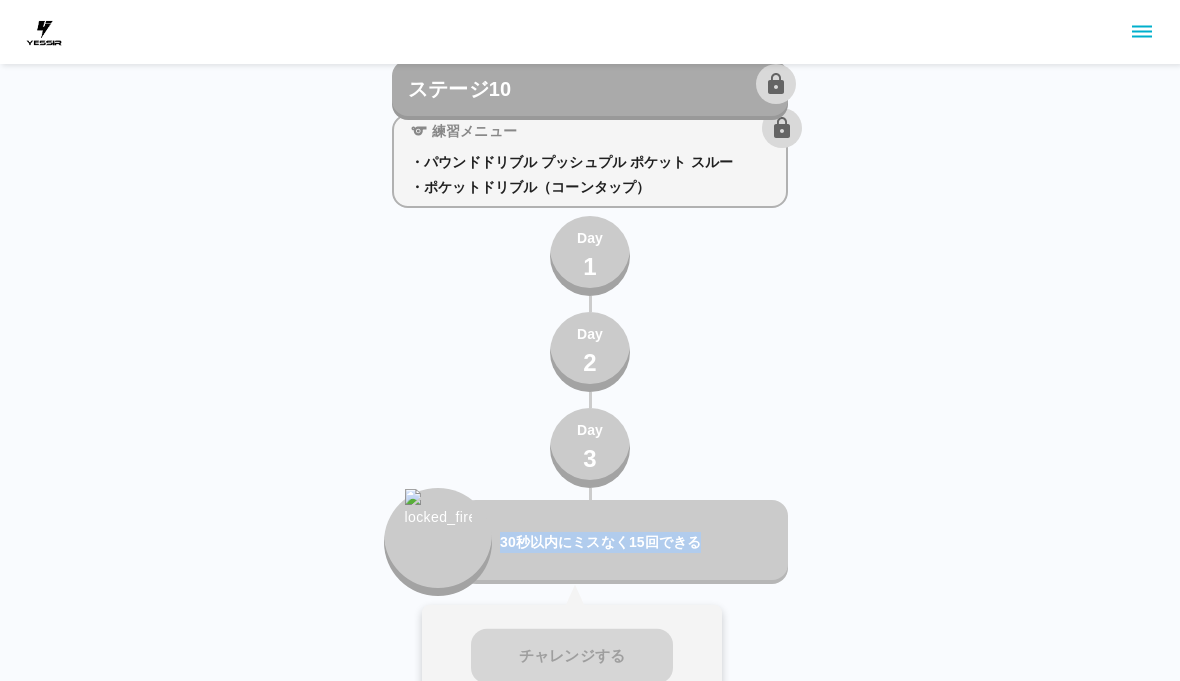 click on "チャレンジする クリアすると、新しい練習に進めるよ！" at bounding box center [572, 672] 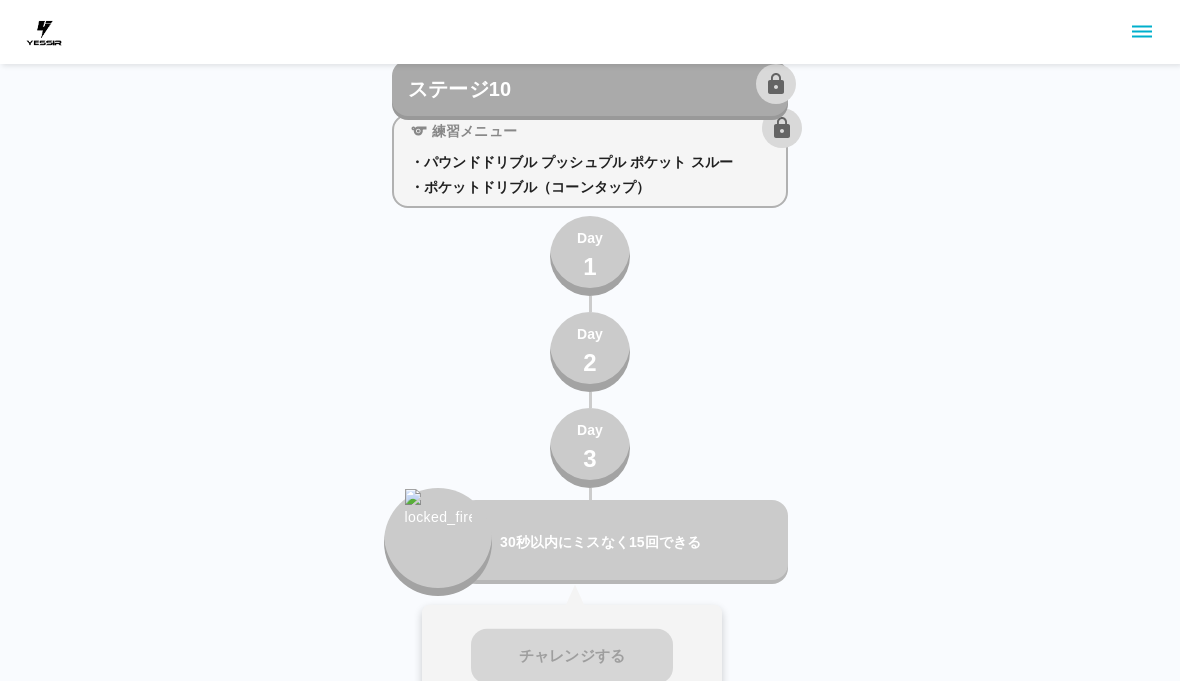 click on "チャレンジする クリアすると、新しい練習に進めるよ！" at bounding box center (572, 672) 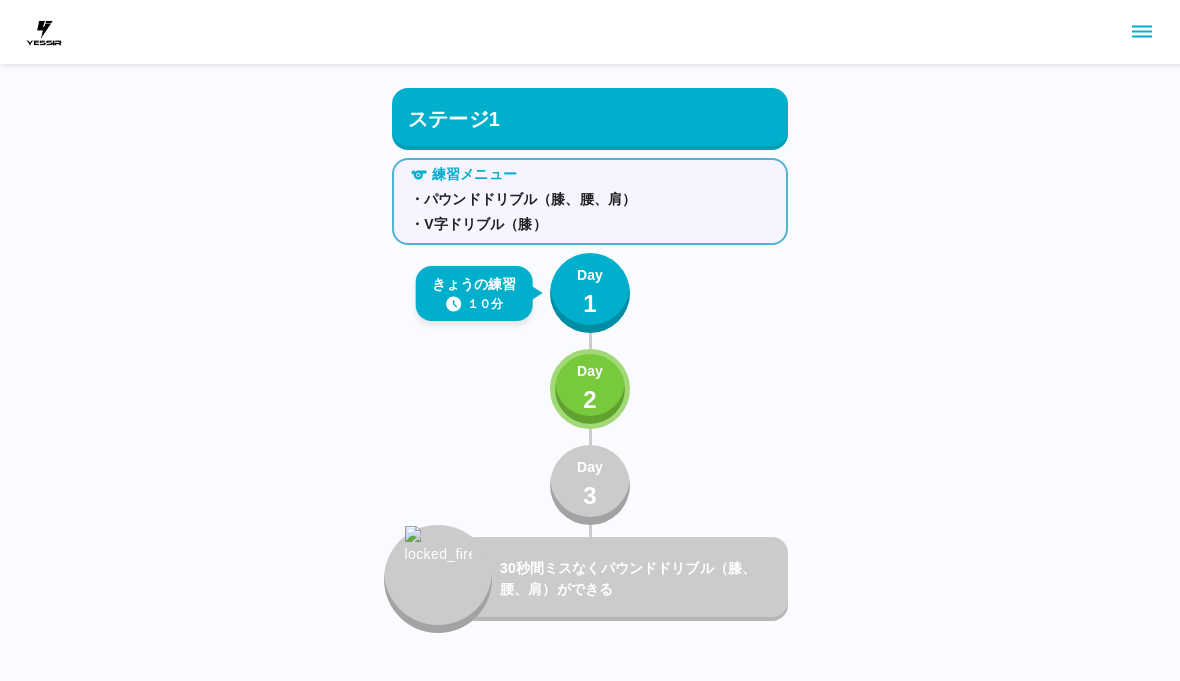 scroll, scrollTop: 58, scrollLeft: 0, axis: vertical 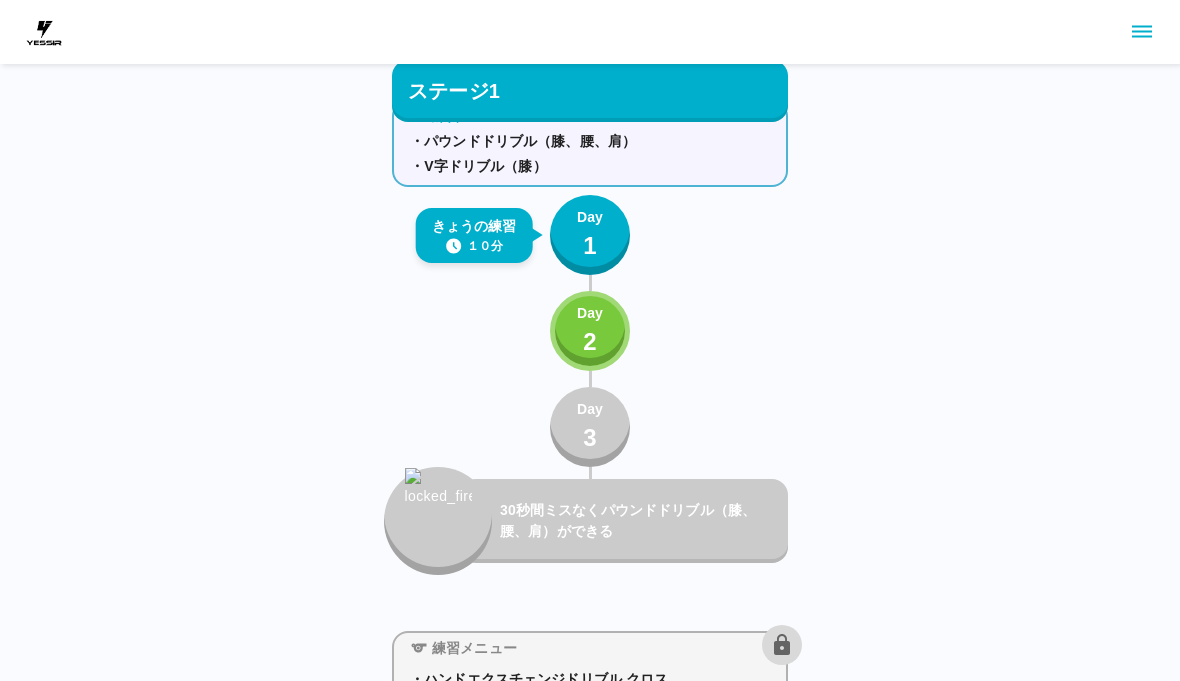 click on "2" at bounding box center [590, 342] 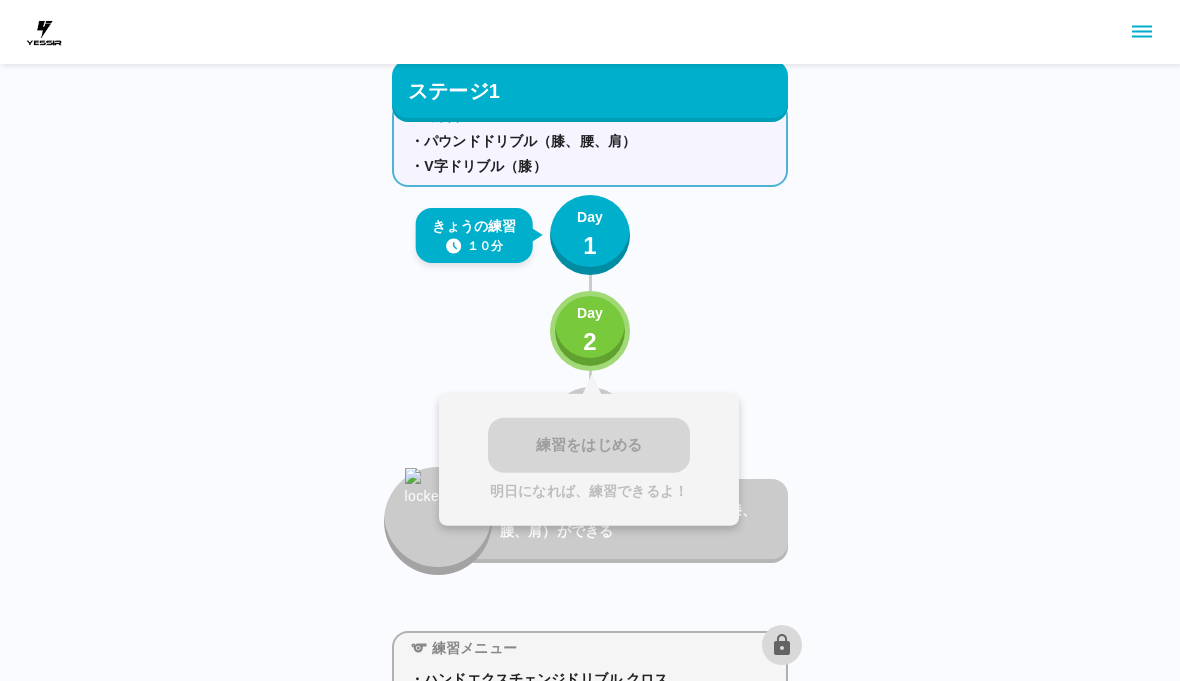 click on "練習メニュー ・パウンドドリブル（膝、腰、肩） ・V字ドリブル（膝） きょうの練習 １０分 Day 1 Day 2 練習をはじめる 明日になれば、練習できるよ！ Day 3 30秒間ミスなくパウンドドリブル（膝、腰、肩）ができる" at bounding box center [590, 333] 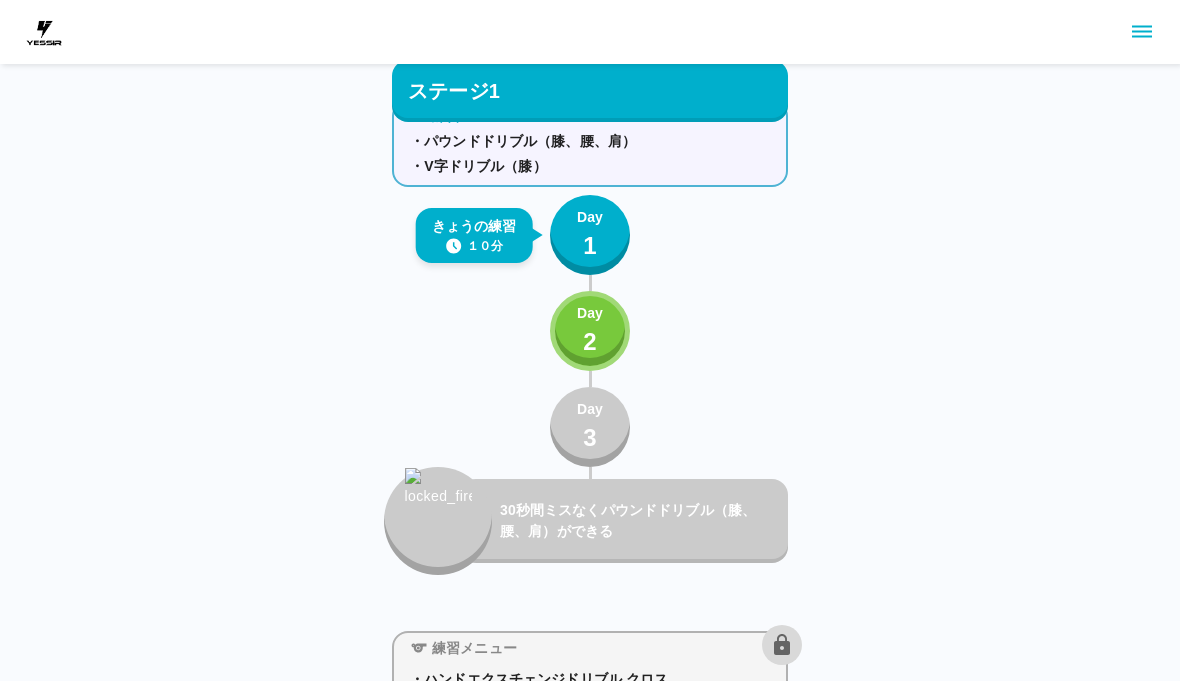 click on "練習メニュー ・パウンドドリブル（膝、腰、肩） ・V字ドリブル（膝） きょうの練習 １０分 Day 1 Day 2 Day 3 30秒間ミスなくパウンドドリブル（膝、腰、肩）ができる" at bounding box center [590, 333] 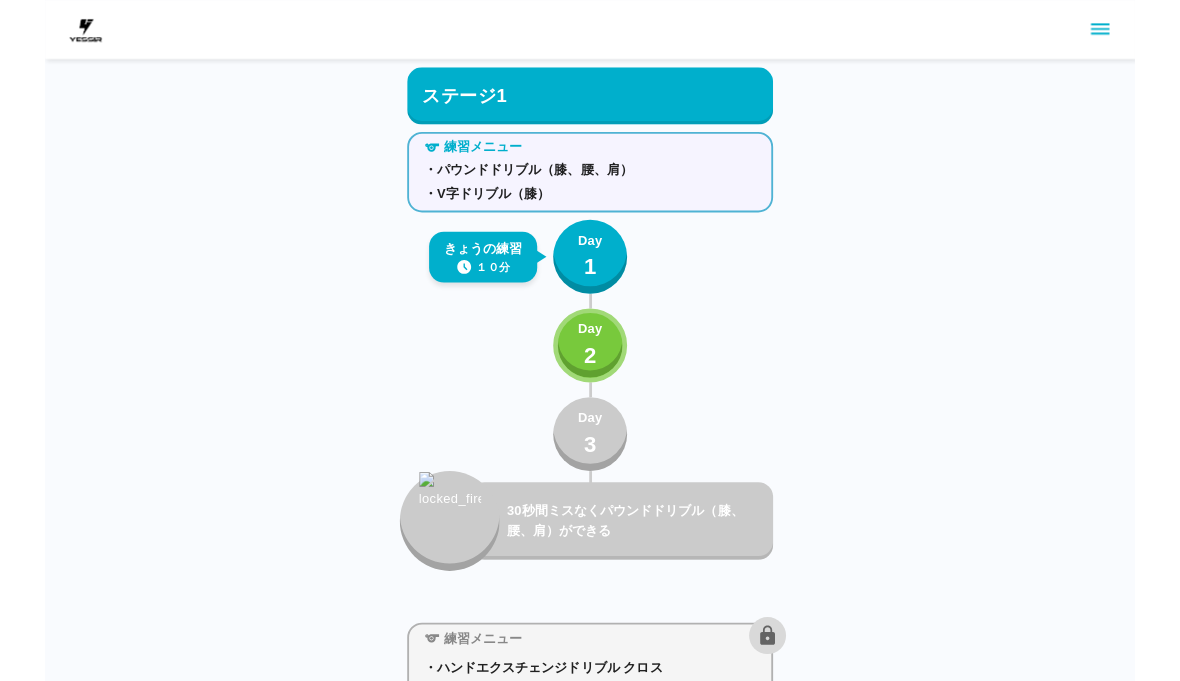 scroll, scrollTop: 0, scrollLeft: 0, axis: both 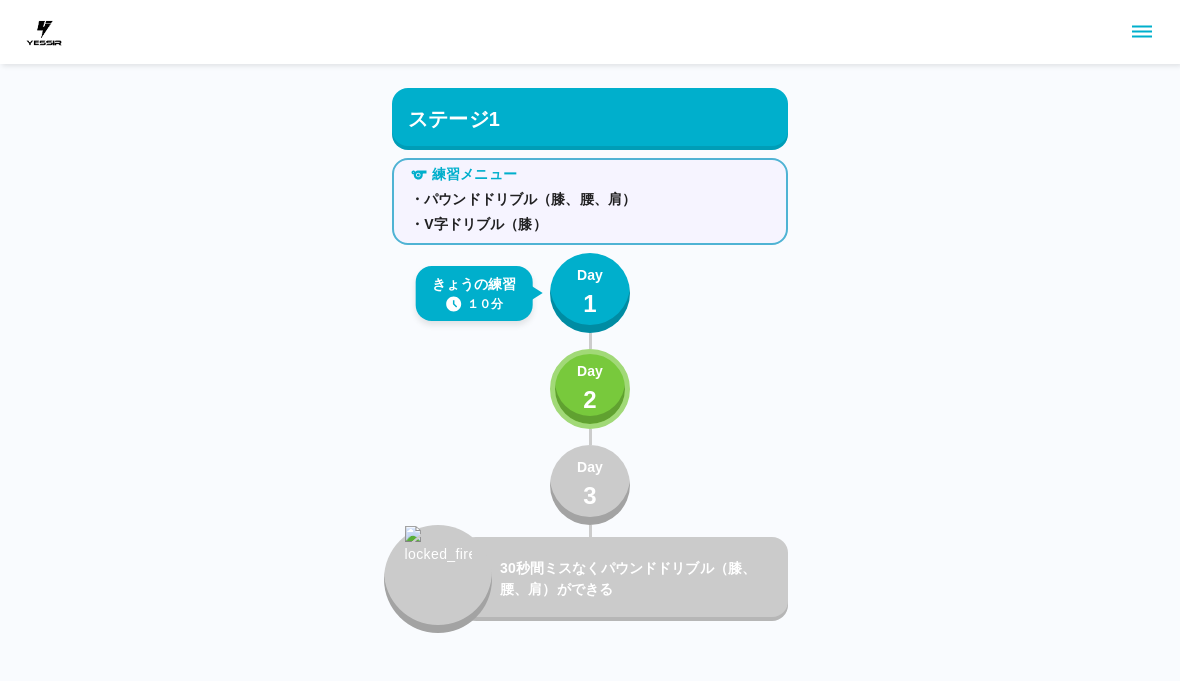 click on "Day 1" at bounding box center [590, 293] 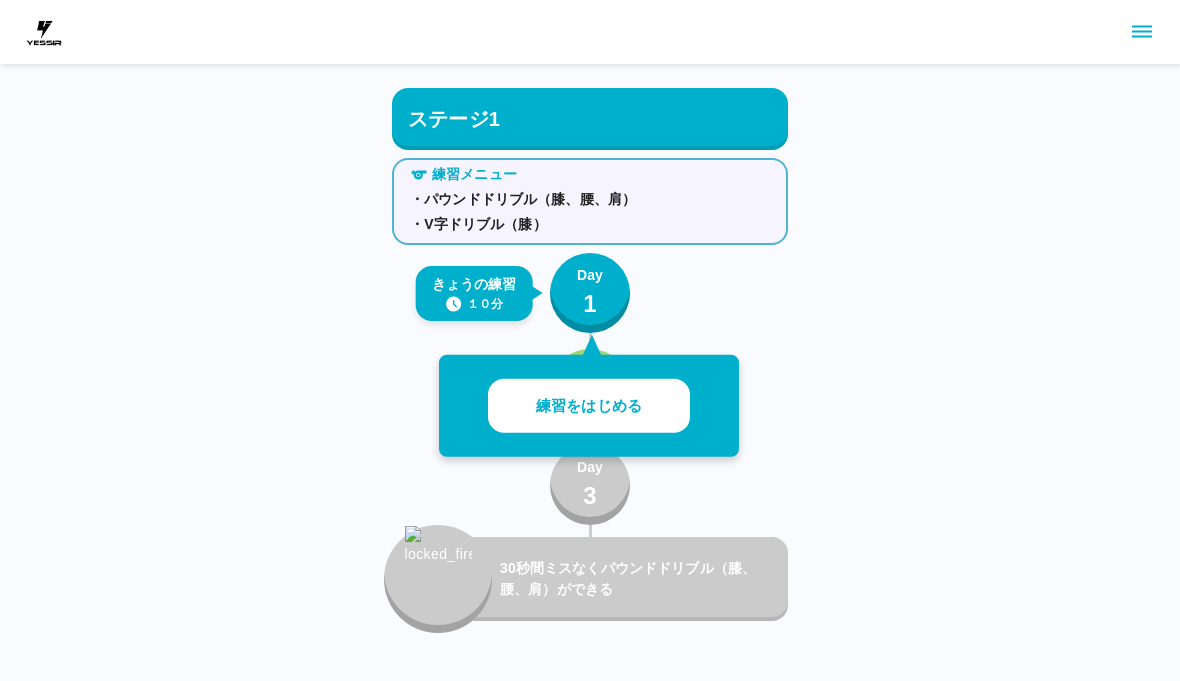 click on "練習メニュー ・パウンドドリブル（膝、腰、肩） ・V字ドリブル（膝） きょうの練習 １０分 Day 1 練習をはじめる Day 2 Day 3 30秒間ミスなくパウンドドリブル（膝、腰、肩）ができる" at bounding box center [590, 391] 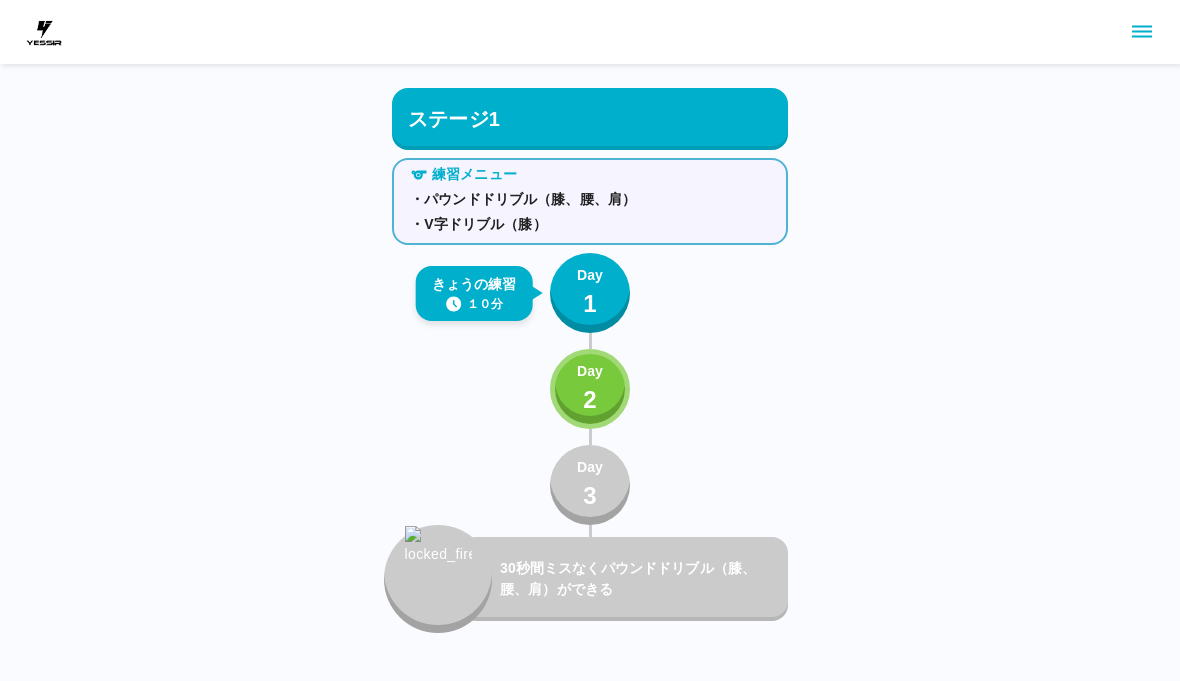 click on "Day 2" at bounding box center [590, 389] 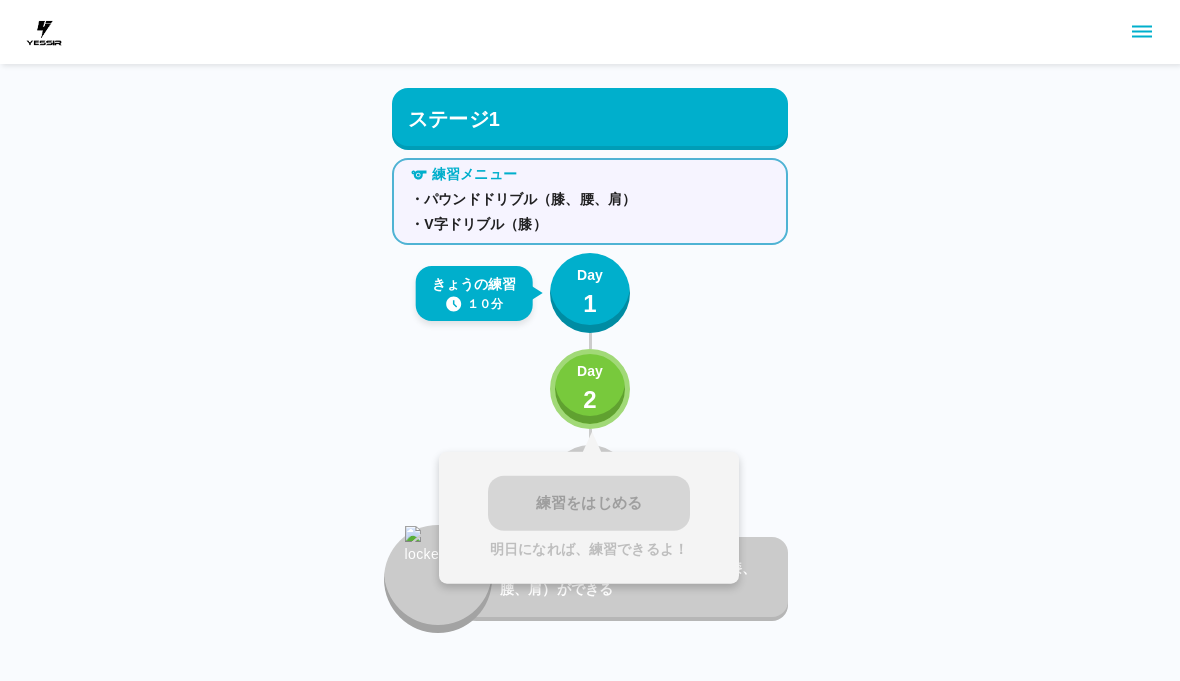 click on "練習をはじめる 明日になれば、練習できるよ！" at bounding box center [589, 518] 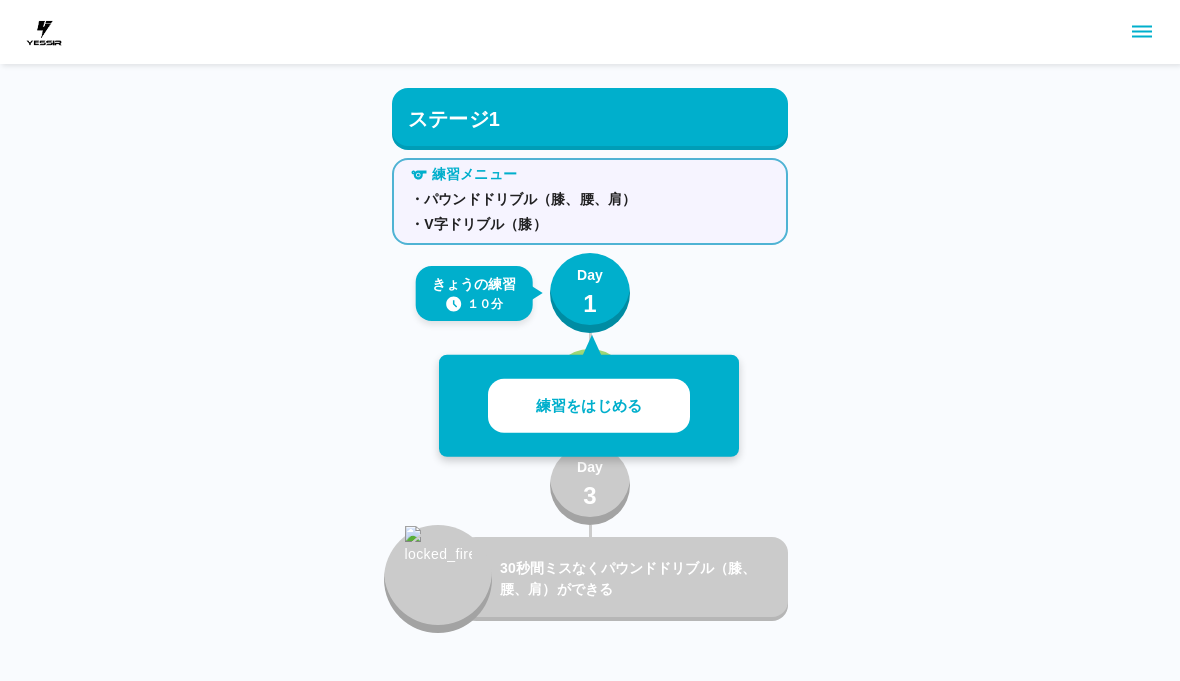 click on "Day 1" at bounding box center [590, 293] 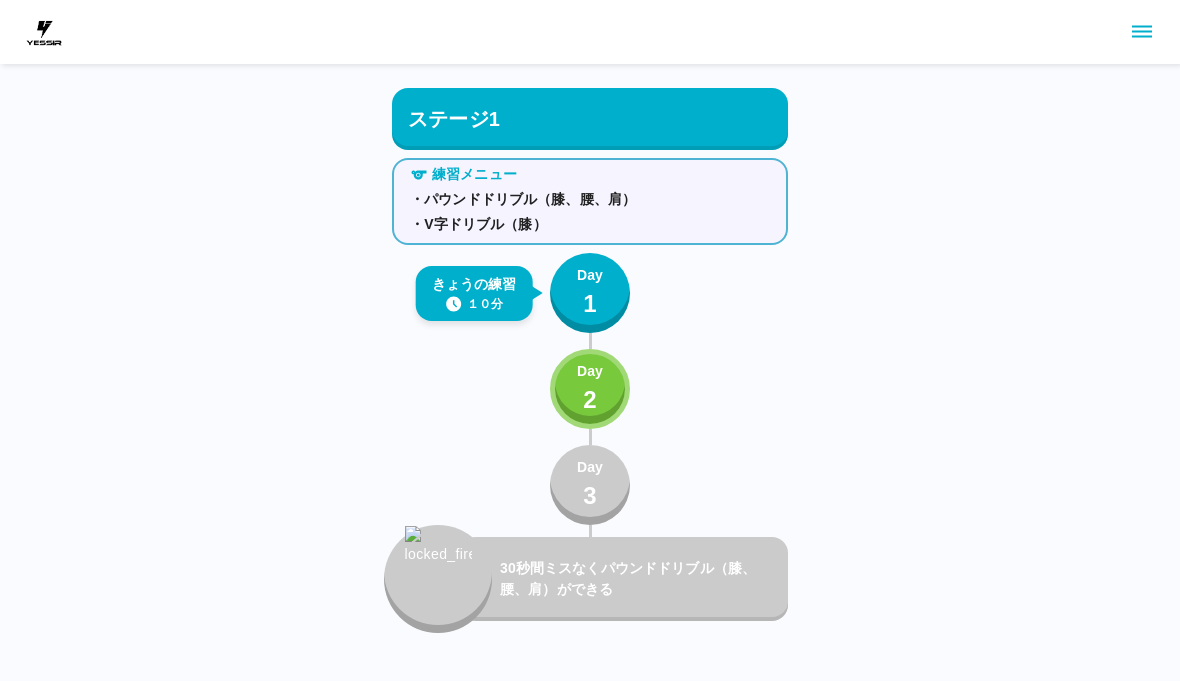 click on "ステージ1 練習メニュー ・パウンドドリブル（膝、腰、肩） ・V字ドリブル（膝） きょうの練習 １０分 Day 1 Day 2 Day 3 30秒間ミスなくパウンドドリブル（膝、腰、肩）ができる 練習メニュー ・ハンドエクスチェンジドリブル クロス ・パウンドドリブル クロス（肩→膝） Day 1 Day 2 Day 3 30秒以内にミスなく30回ハンドエクスチェンジドリブル クロスができる 練習メニュー ・V字ドリブル クロス Day 1 Day 2 Day 3 30秒以内にミスなく20回V字ドリブル クロスができる ステージ2 練習メニュー ・ハンドエクスチェンジドリブル スルー ・V字ドリブル スルー Day 1 Day 2 Day 3 30秒以内にミスなく３０回ハンドエクスチェンジドリブル スルーができる 練習メニュー ・パウンドドリブル スルー（肩→膝） ・プッシュプルドリブル（前後） Day 1 Day 2 Day 3 練習メニュー Day 1 Day 2" at bounding box center (590, 7380) 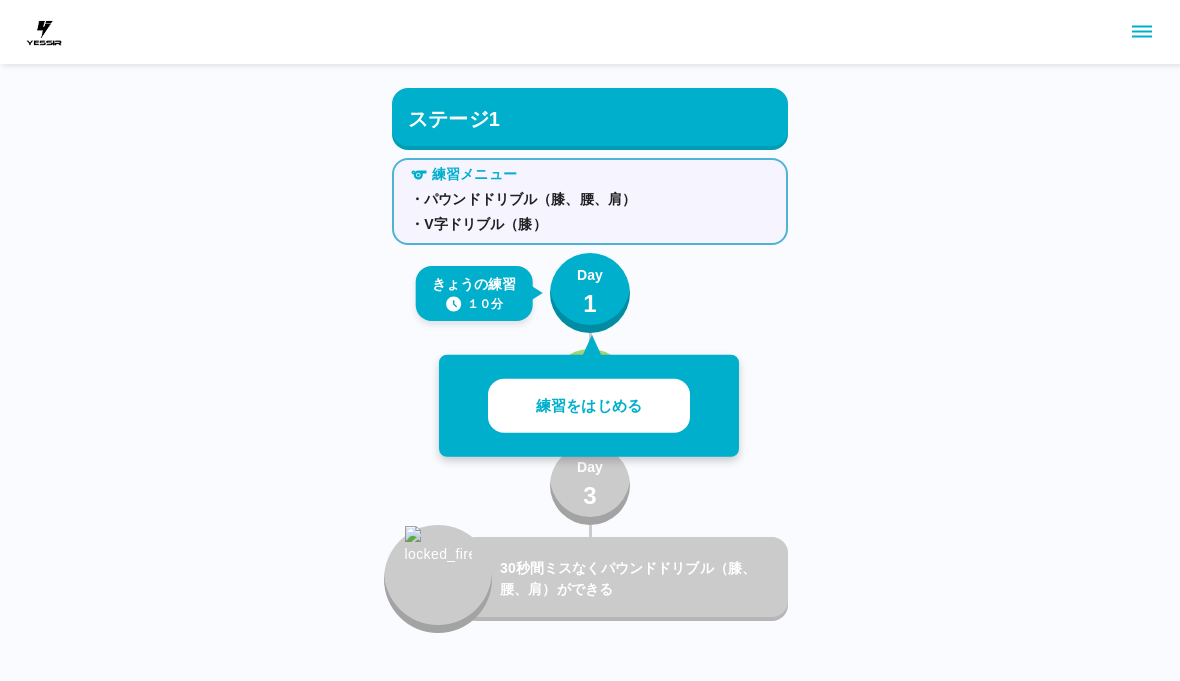 click on "Day 1" at bounding box center (590, 293) 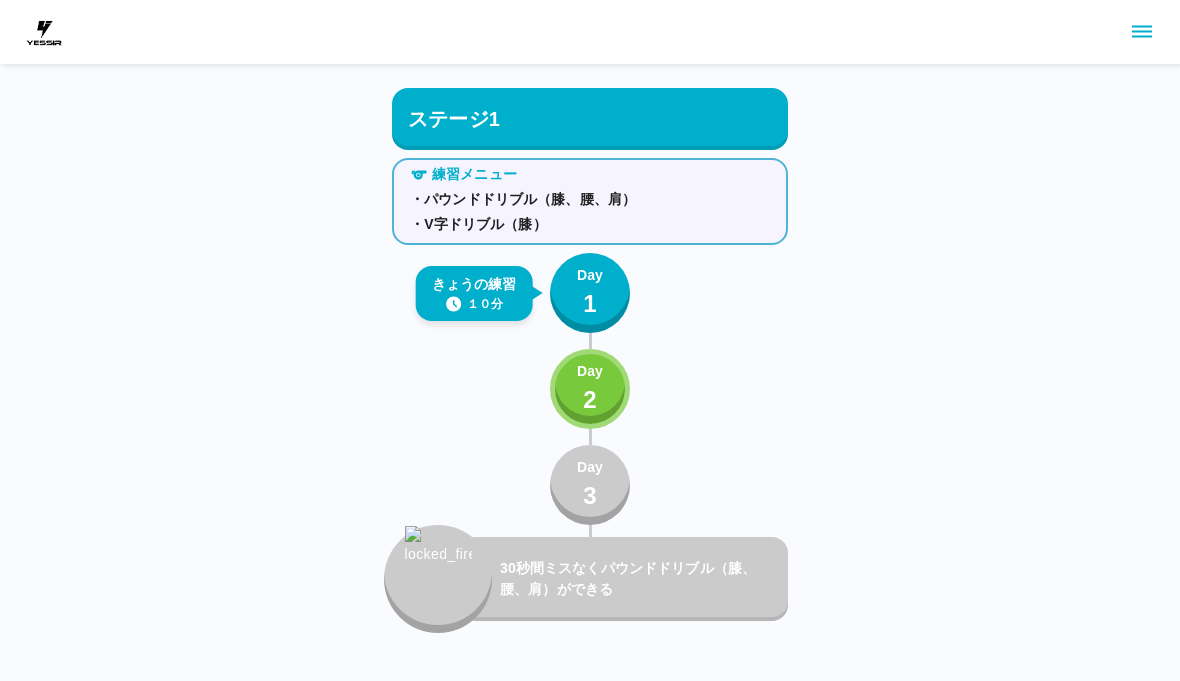 click on "ステージ1" at bounding box center (590, 119) 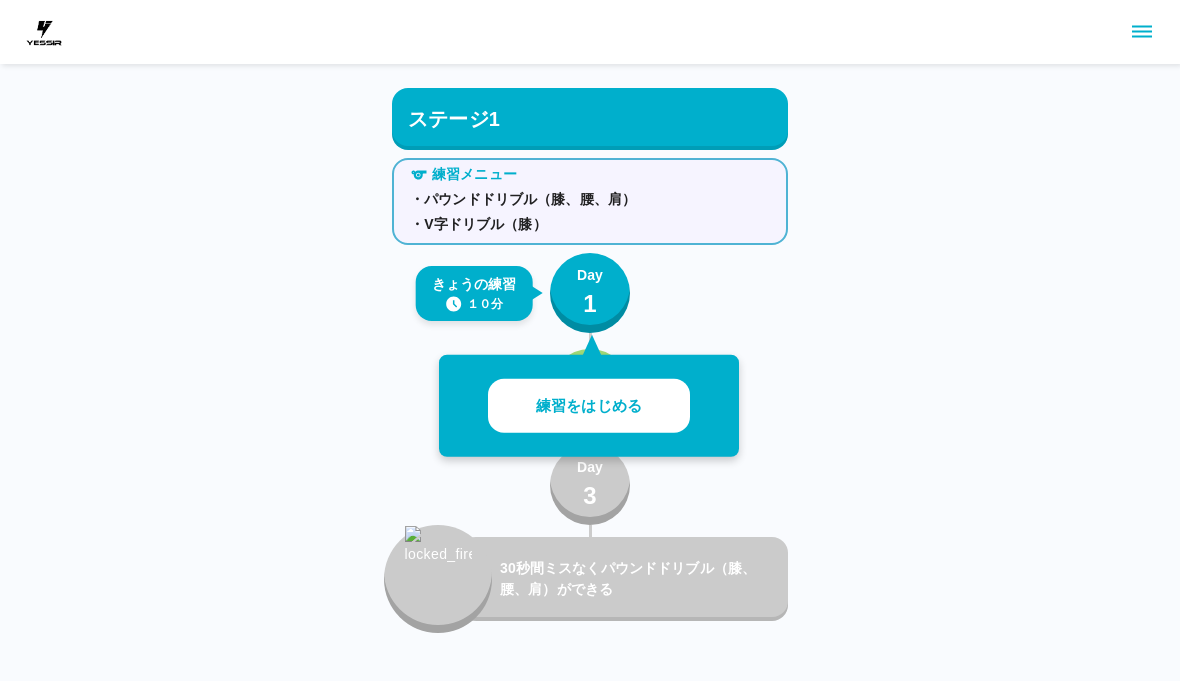 click on "練習をはじめる" at bounding box center (589, 406) 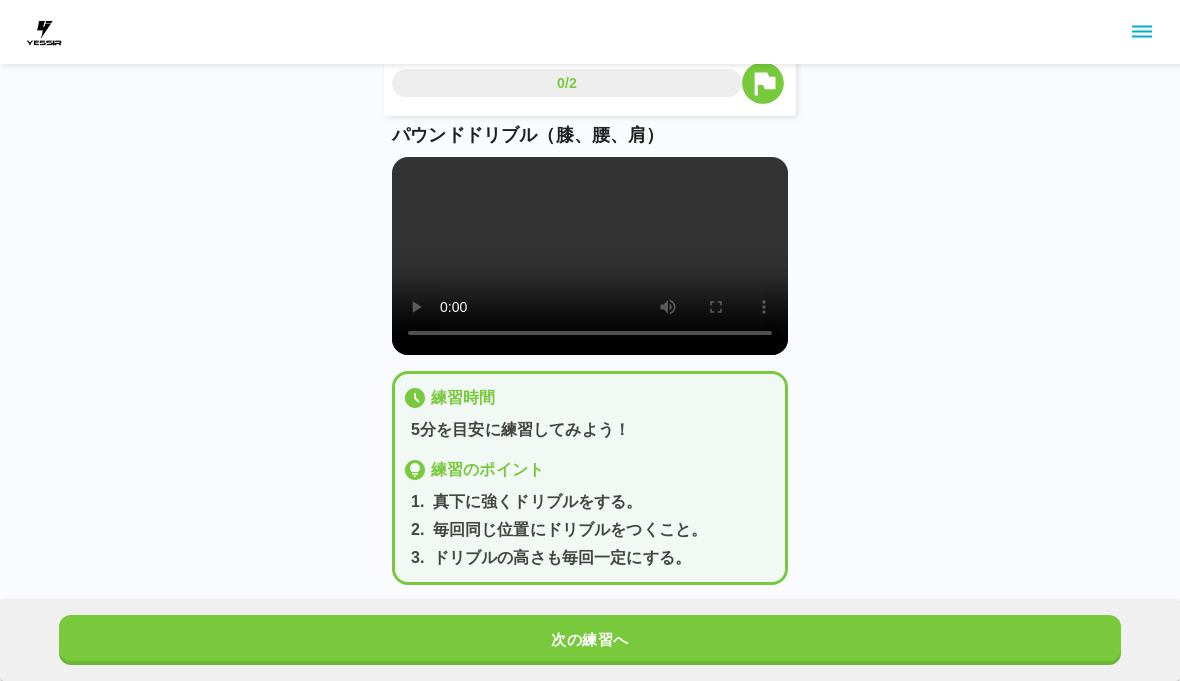 scroll, scrollTop: 0, scrollLeft: 0, axis: both 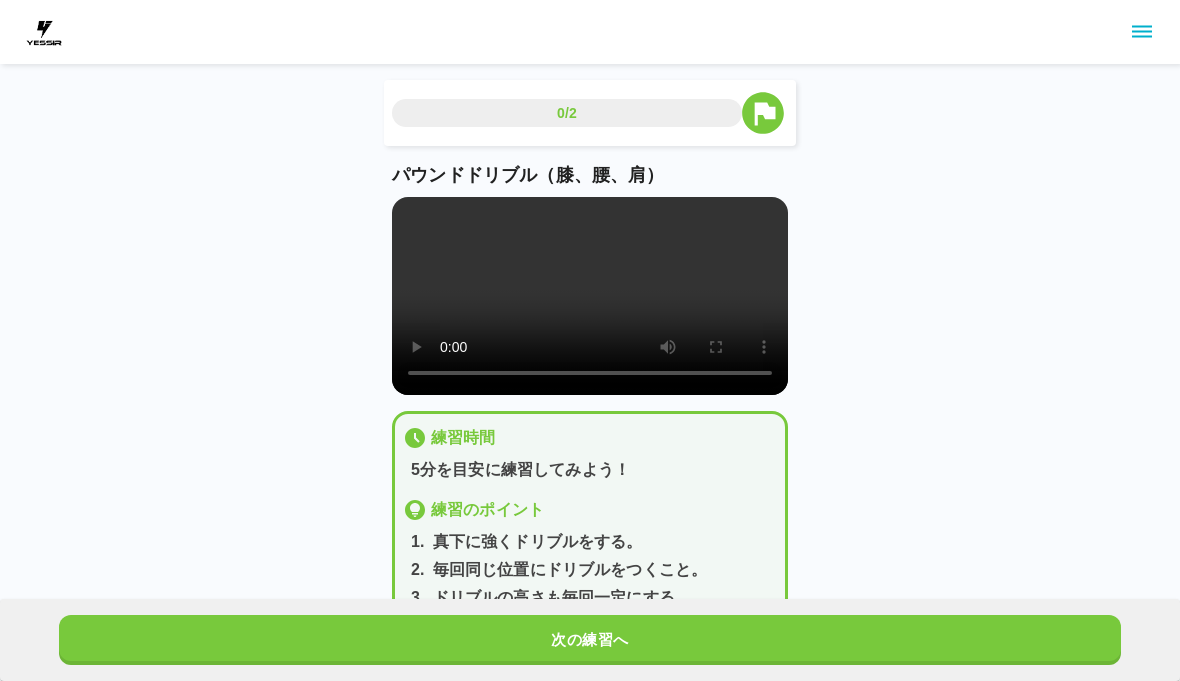 click at bounding box center (590, 296) 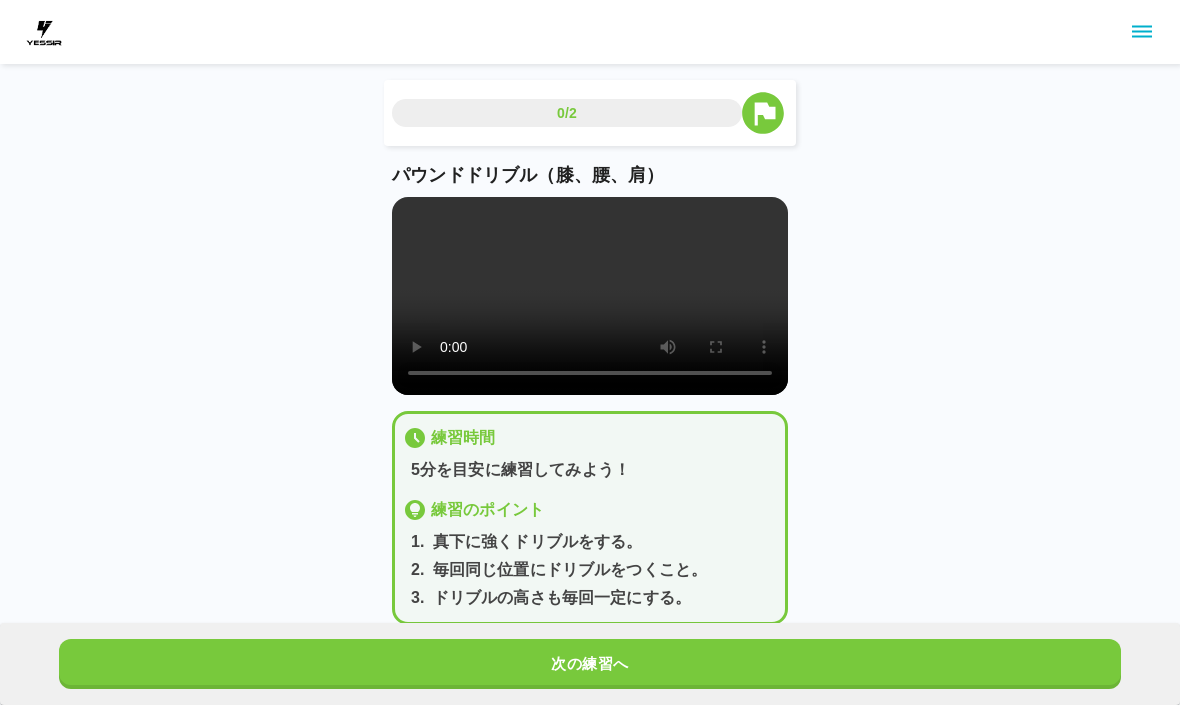 click at bounding box center (590, 296) 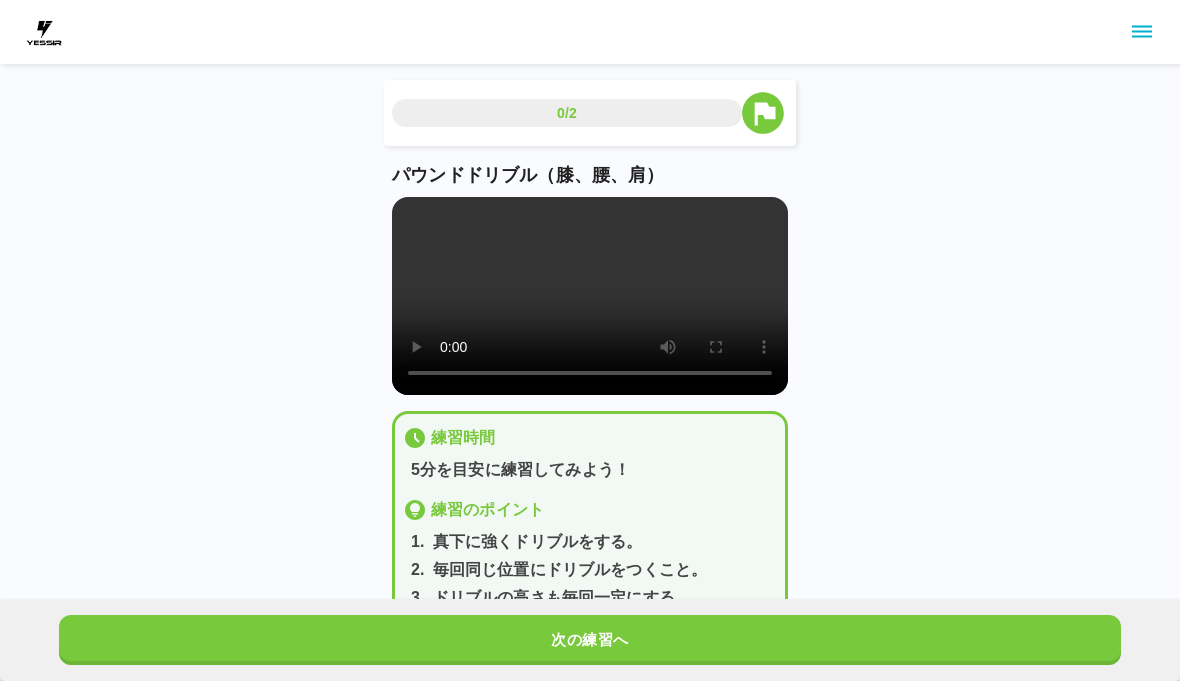 click at bounding box center [590, 296] 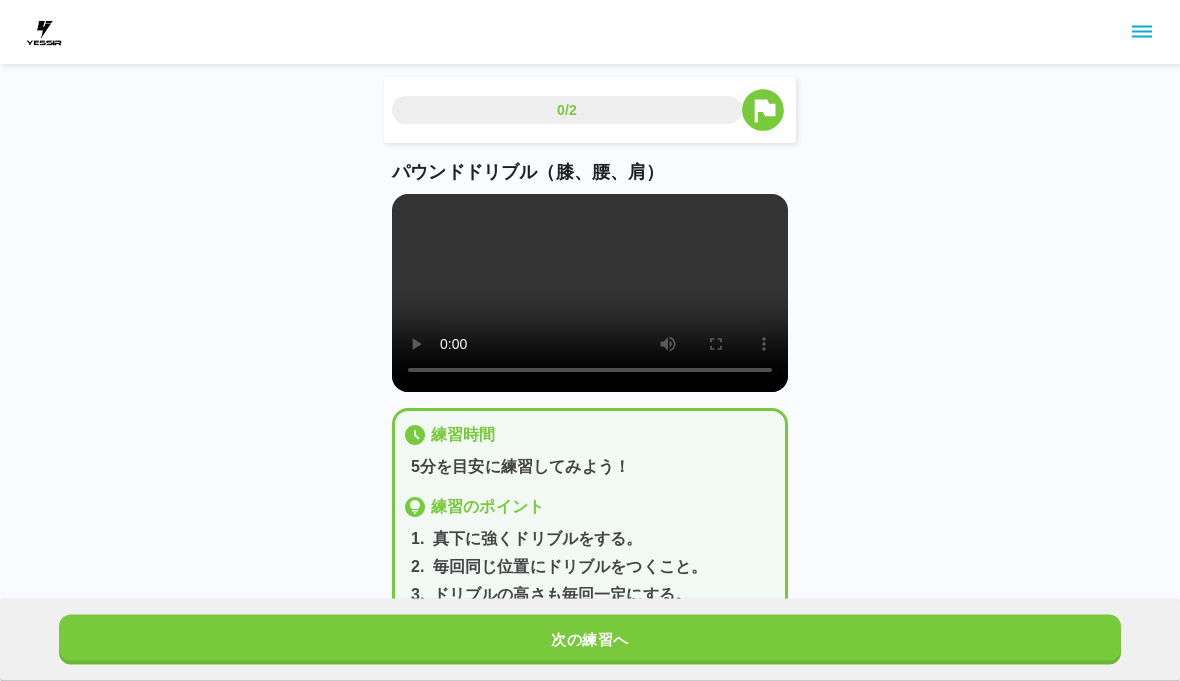 scroll, scrollTop: 0, scrollLeft: 0, axis: both 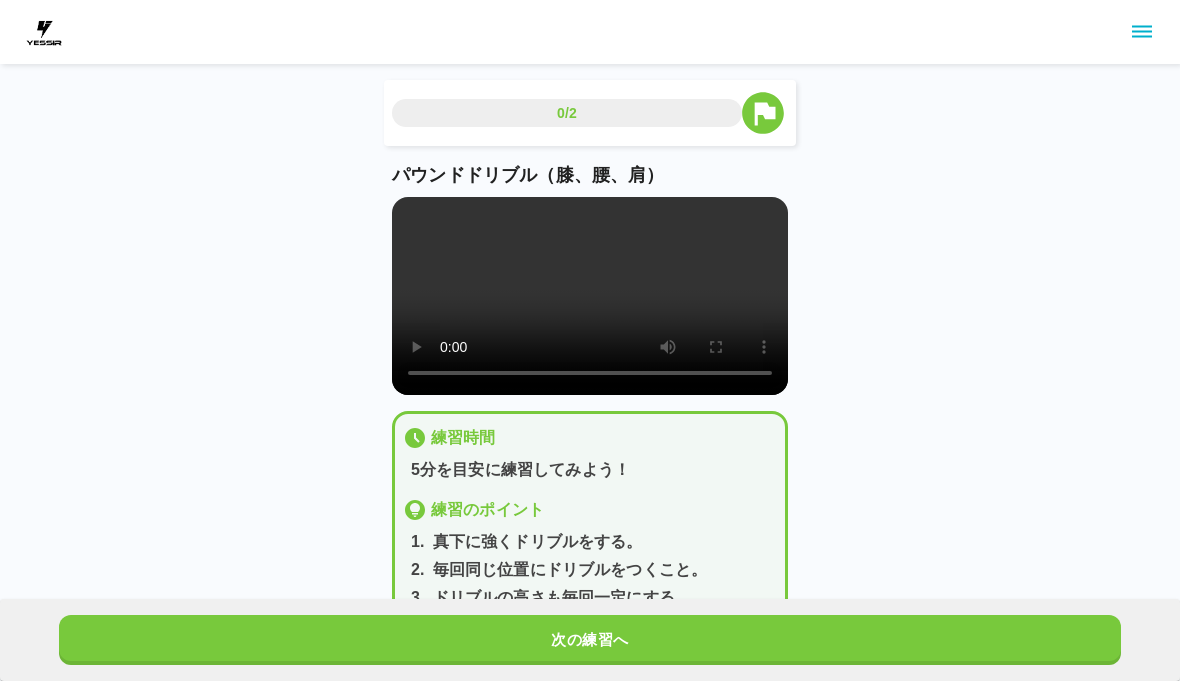 click 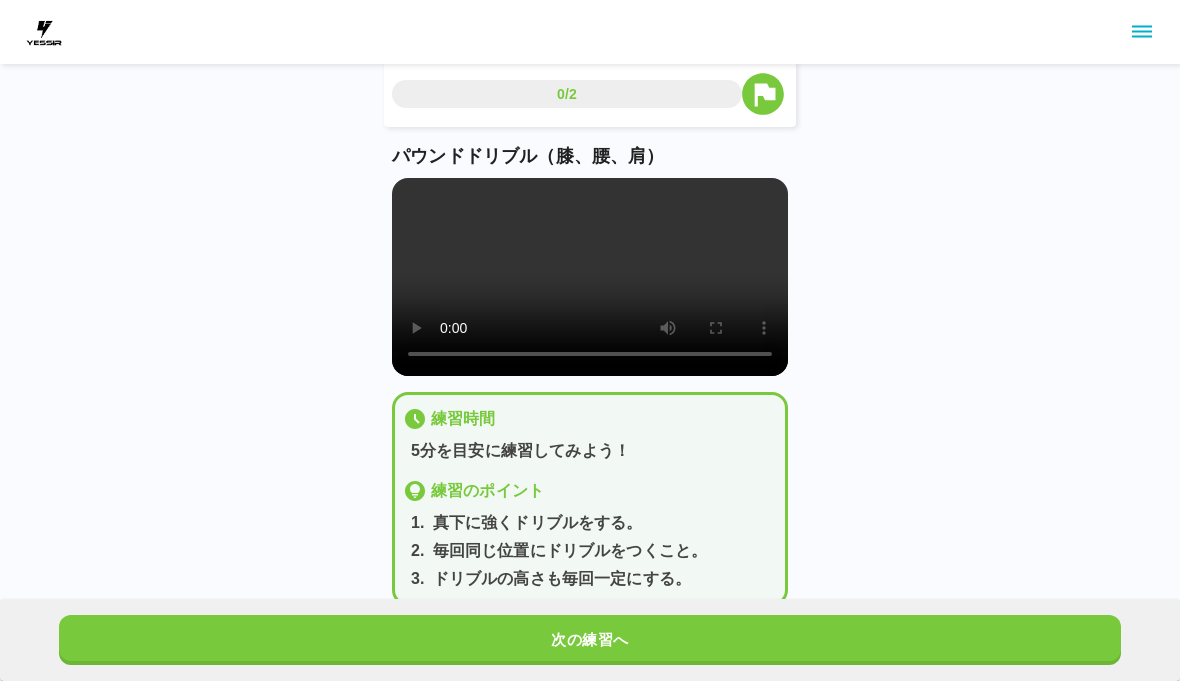 scroll, scrollTop: 65, scrollLeft: 0, axis: vertical 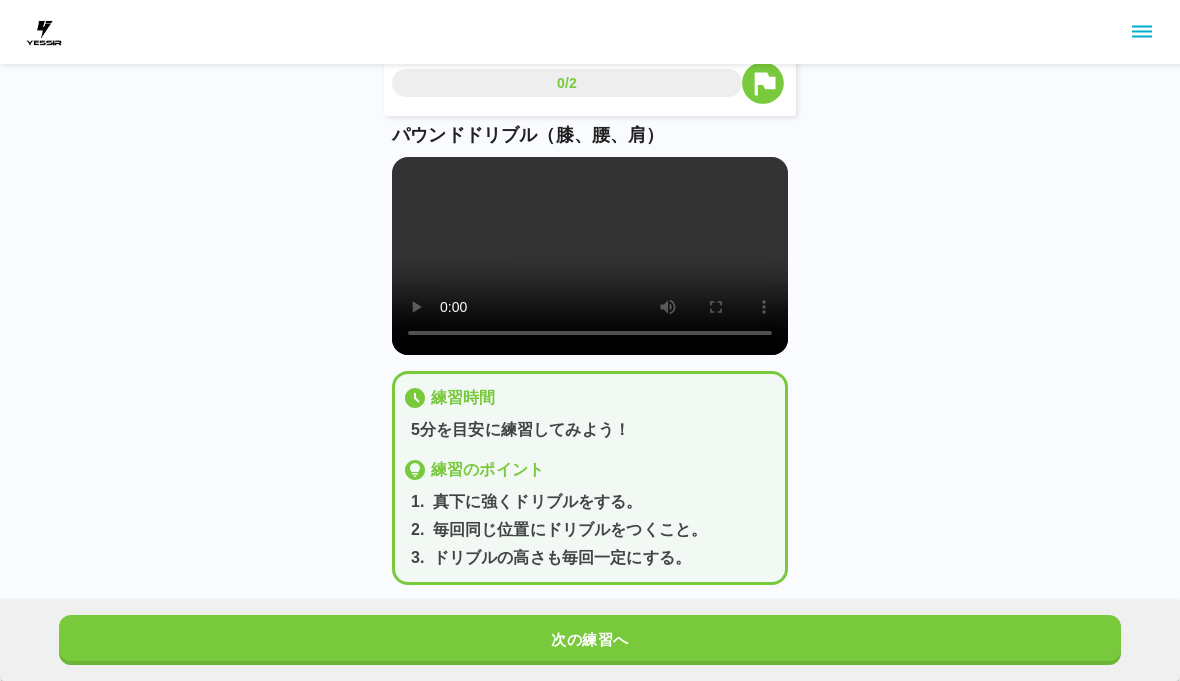 click on "0/2 パウンドドリブル（膝、腰、肩） 練習時間 5分を目安に練習してみよう！ 練習のポイント 1 . 真下に強くドリブルをする。 2 . 毎回同じ位置にドリブルをつくこと。 3 . ドリブルの高さも毎回一定にする。 次の練習へ" at bounding box center (590, 272) 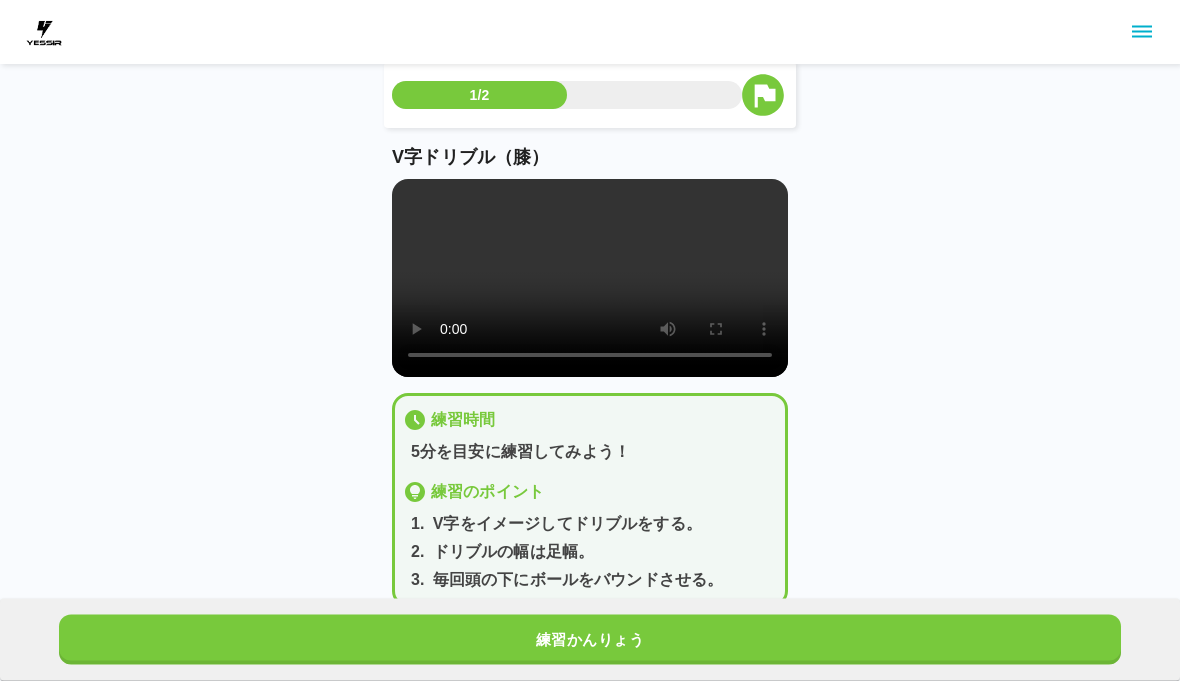 scroll, scrollTop: 20, scrollLeft: 0, axis: vertical 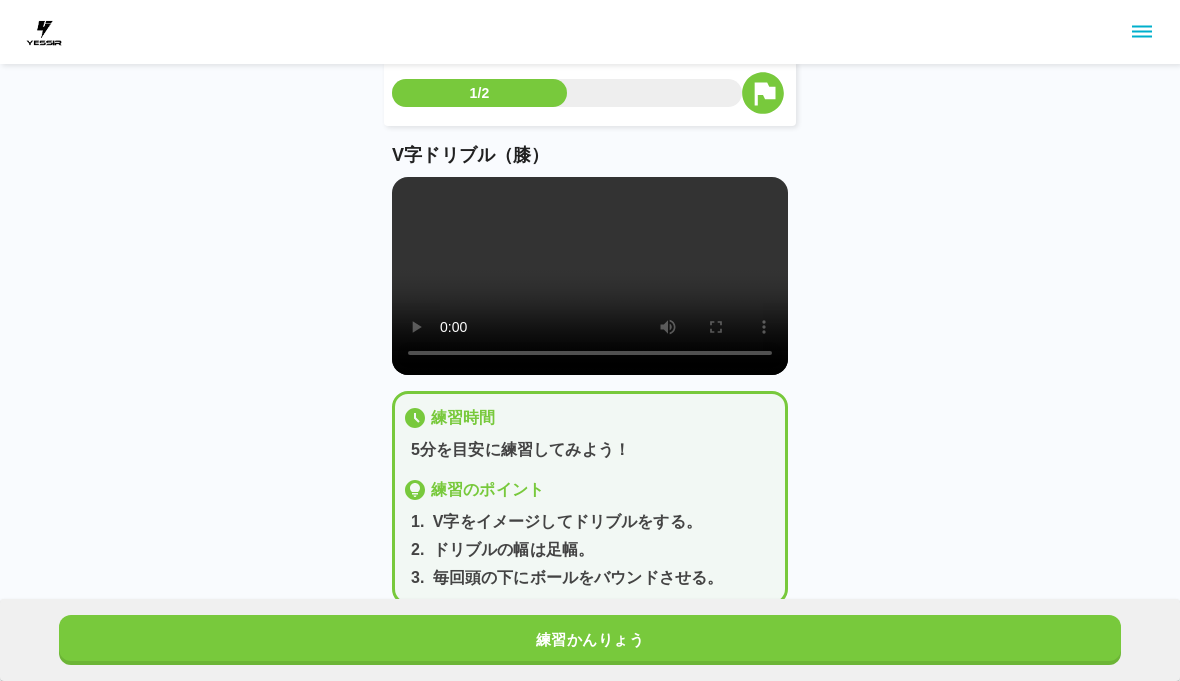 click on "練習かんりょう" at bounding box center (590, 640) 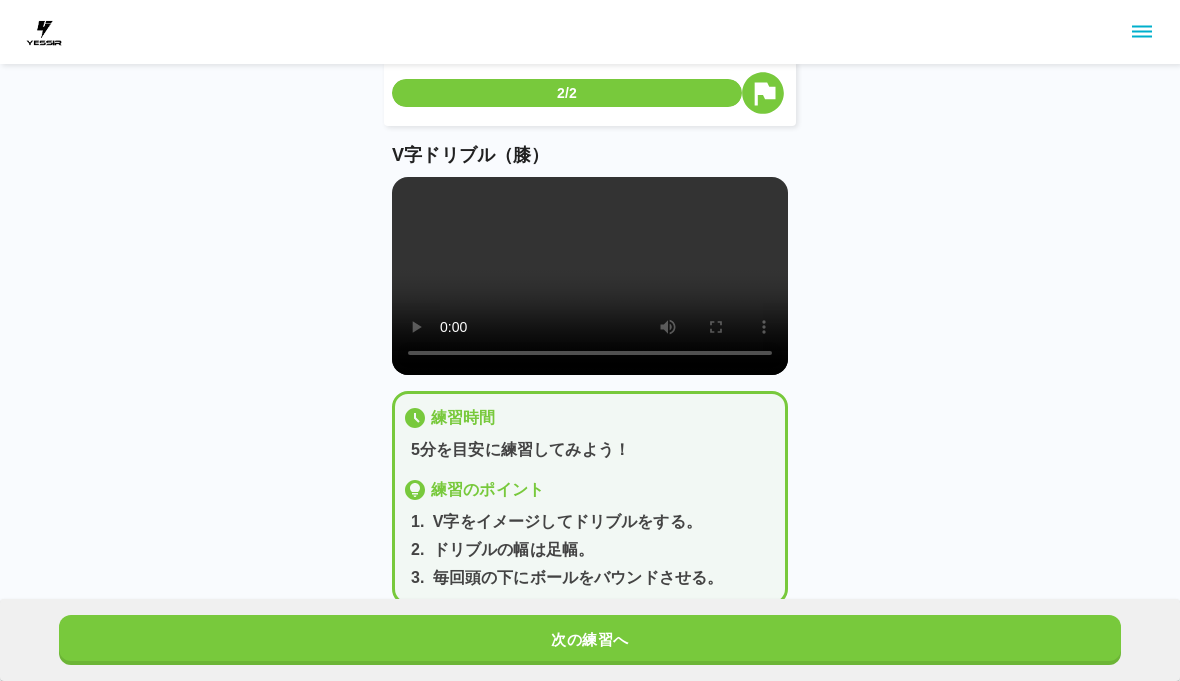 scroll, scrollTop: 0, scrollLeft: 0, axis: both 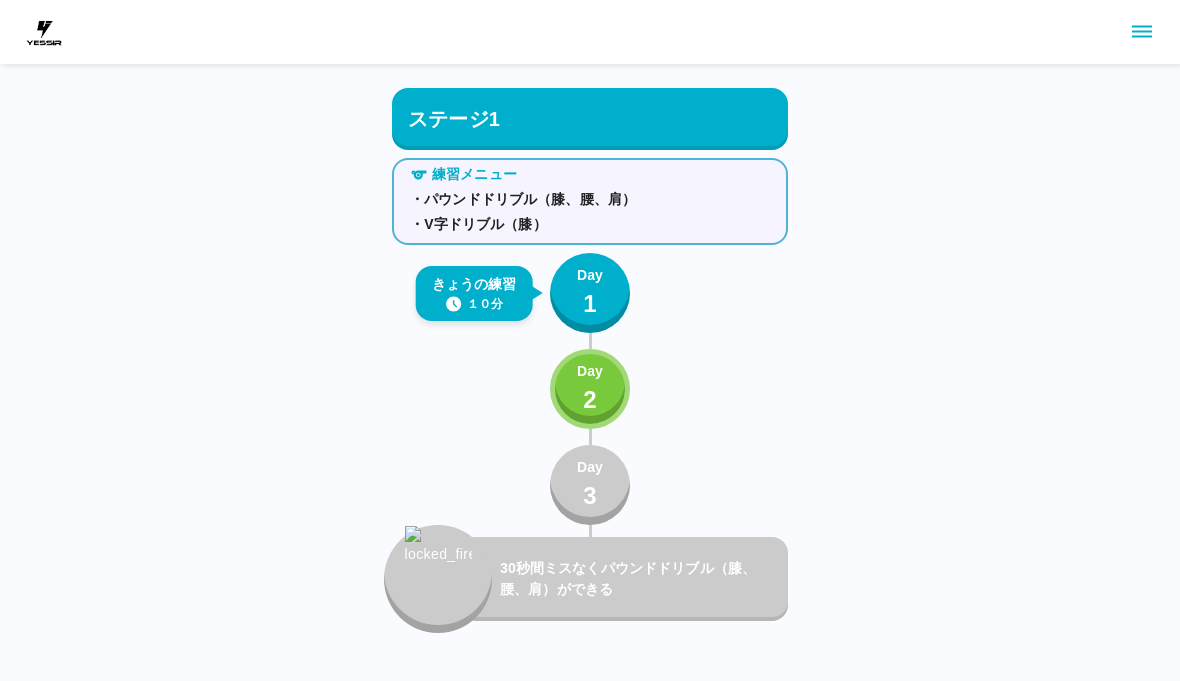click on "Day 2" at bounding box center (590, 389) 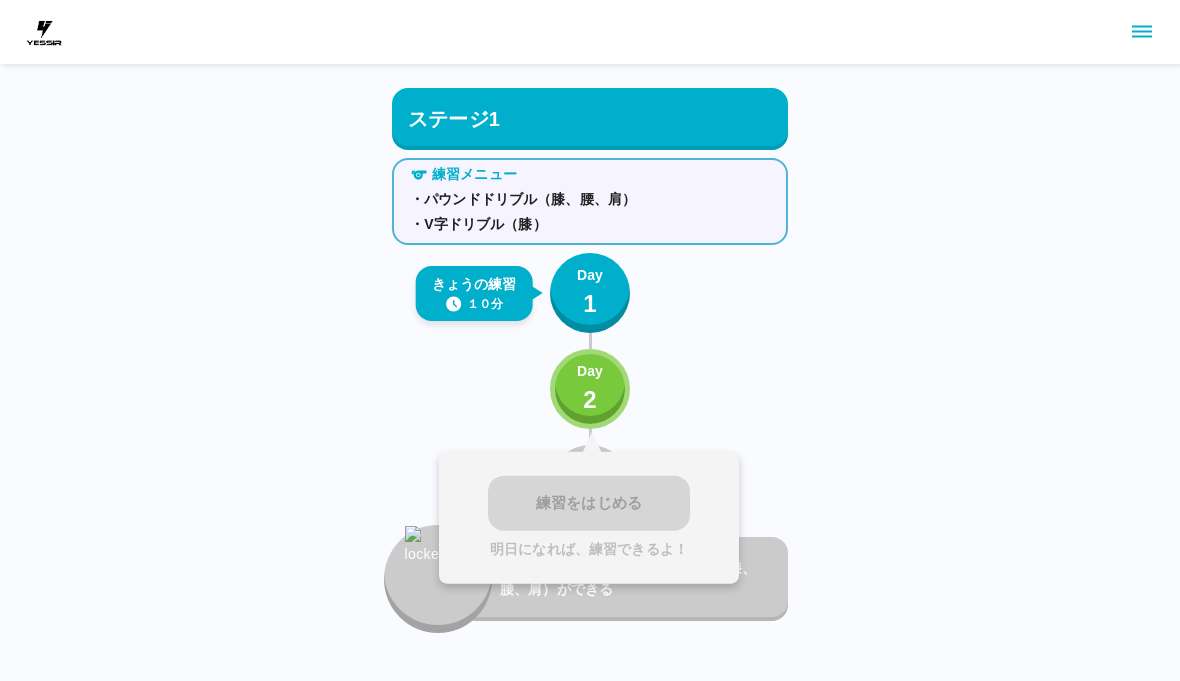 click on "Day" at bounding box center [590, 371] 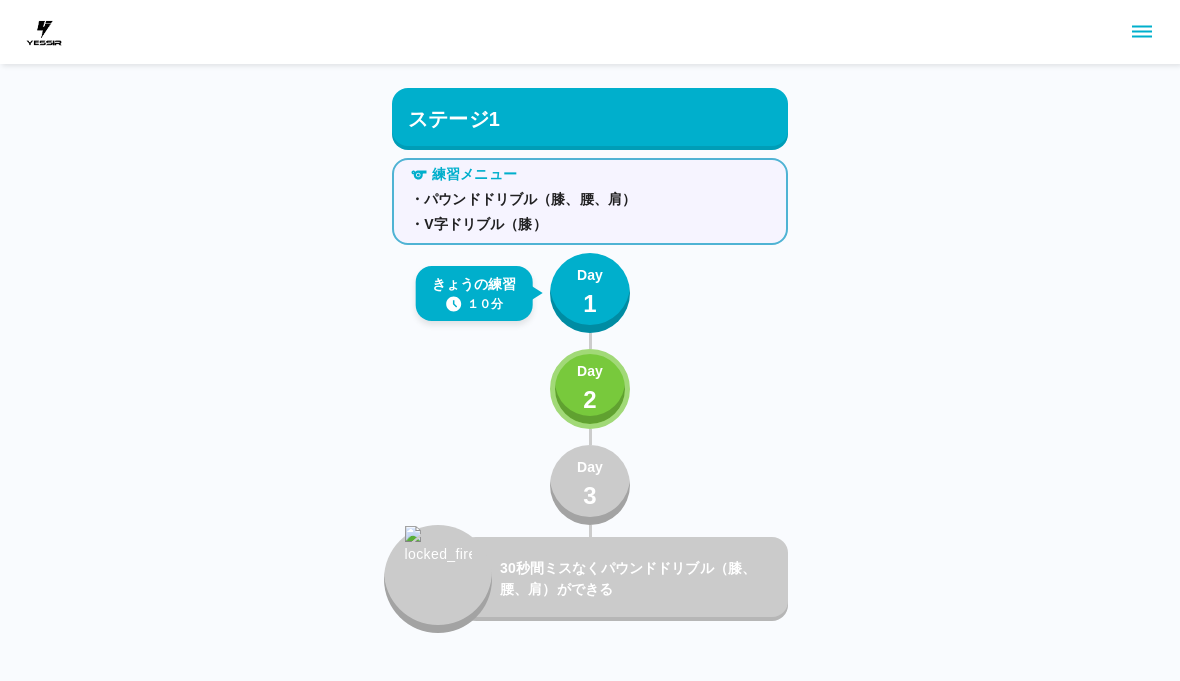click on "ステージ1" at bounding box center (590, 119) 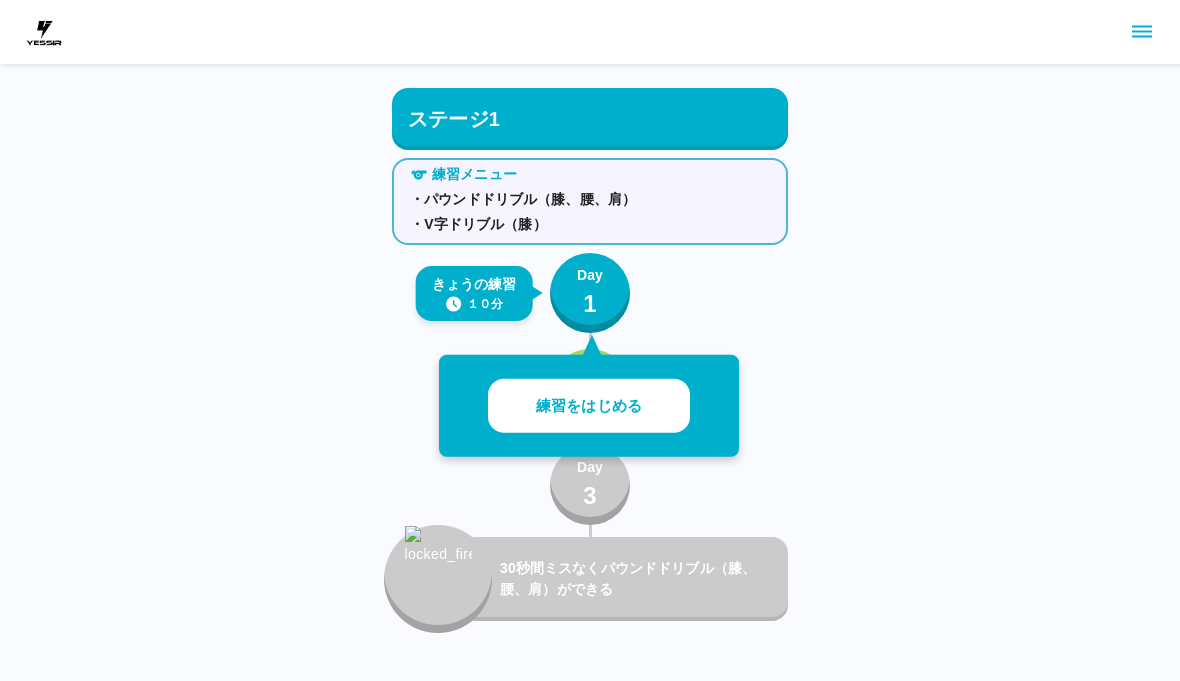 click on "Day 1" at bounding box center (590, 293) 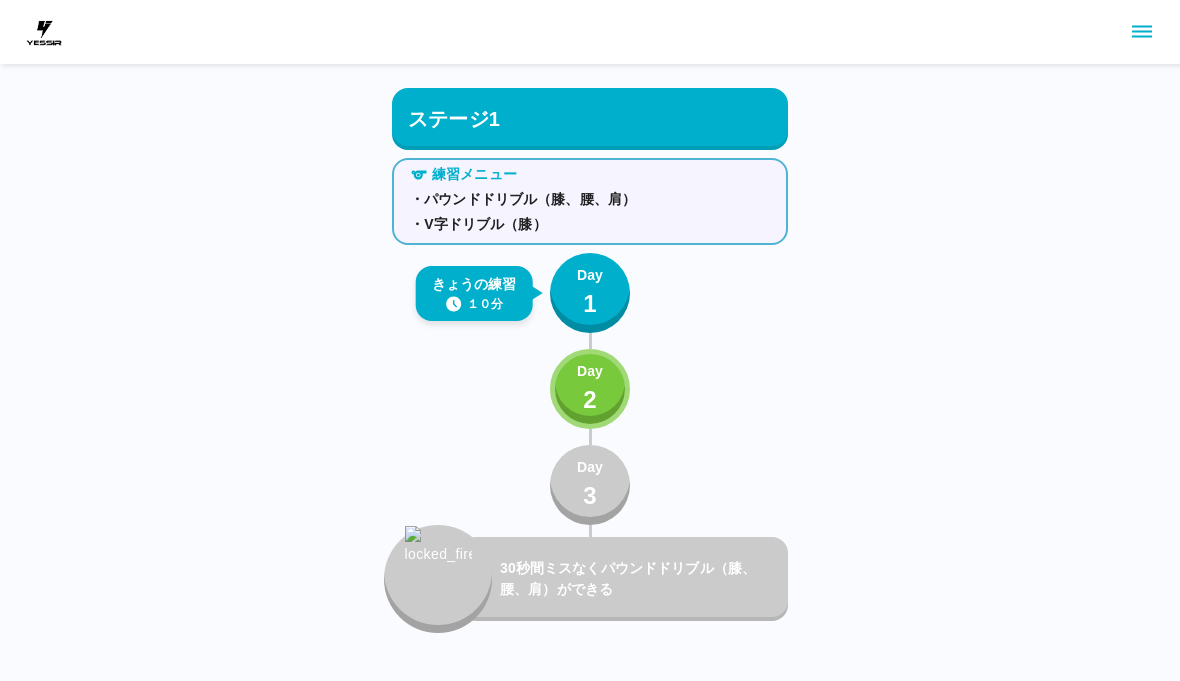 click on "Day 1" at bounding box center [590, 293] 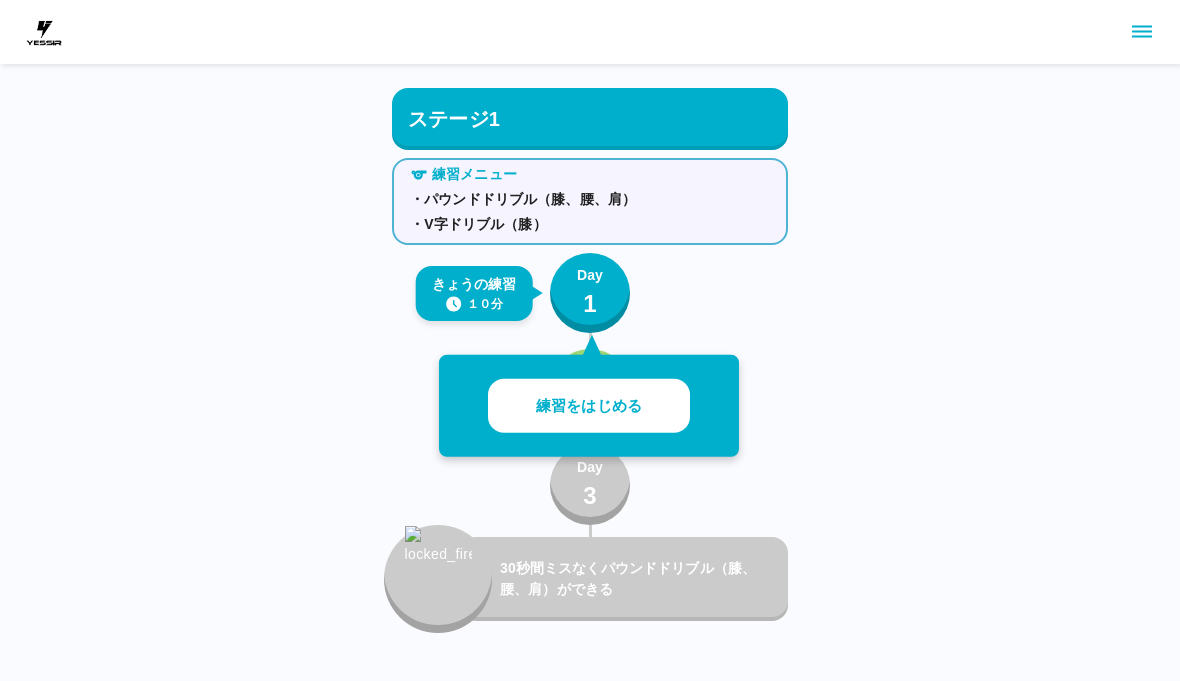 click on "練習をはじめる" at bounding box center [589, 406] 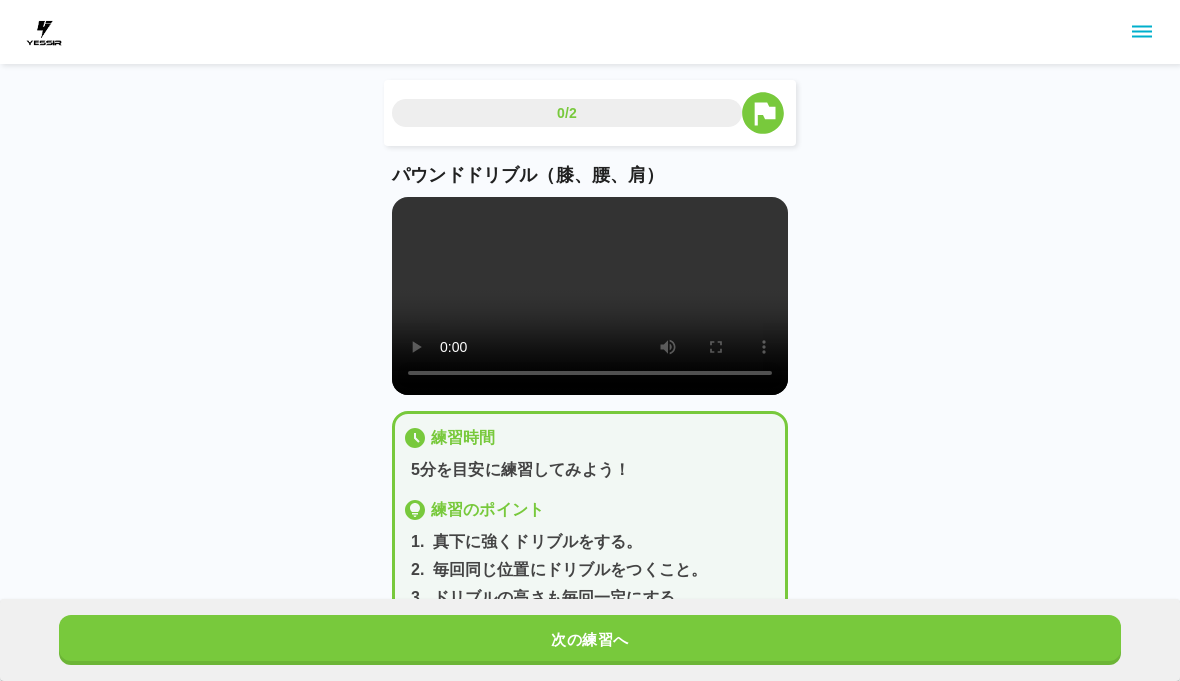scroll, scrollTop: 65, scrollLeft: 0, axis: vertical 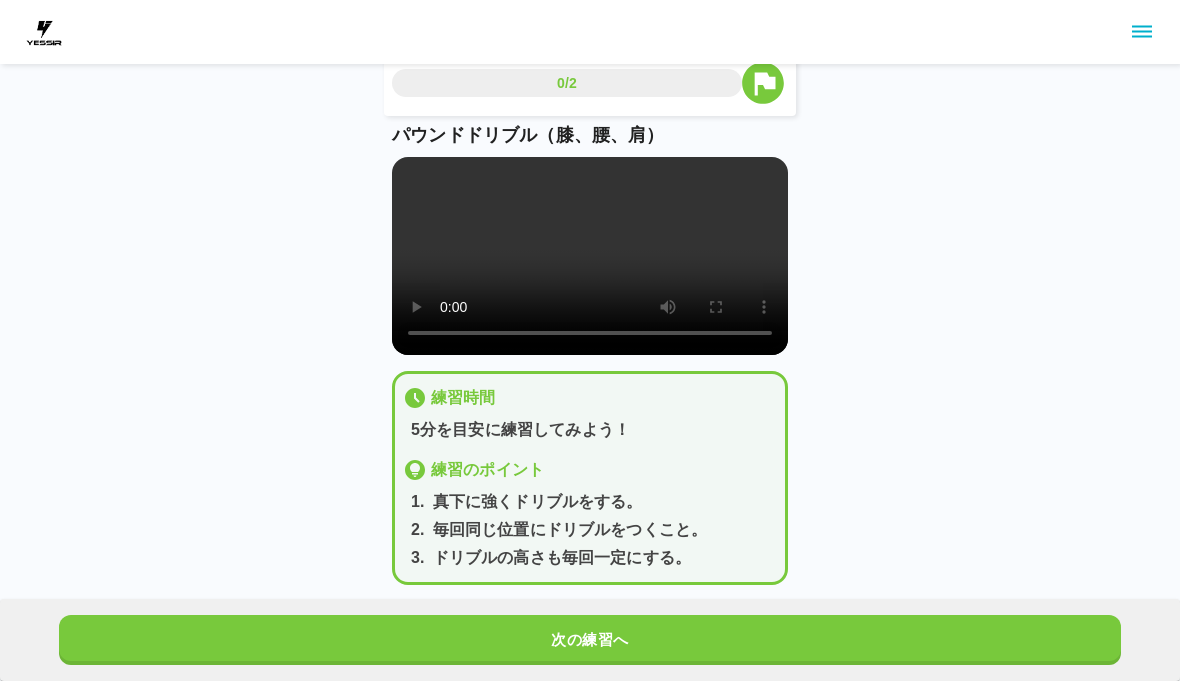 click on "次の練習へ" at bounding box center (590, 640) 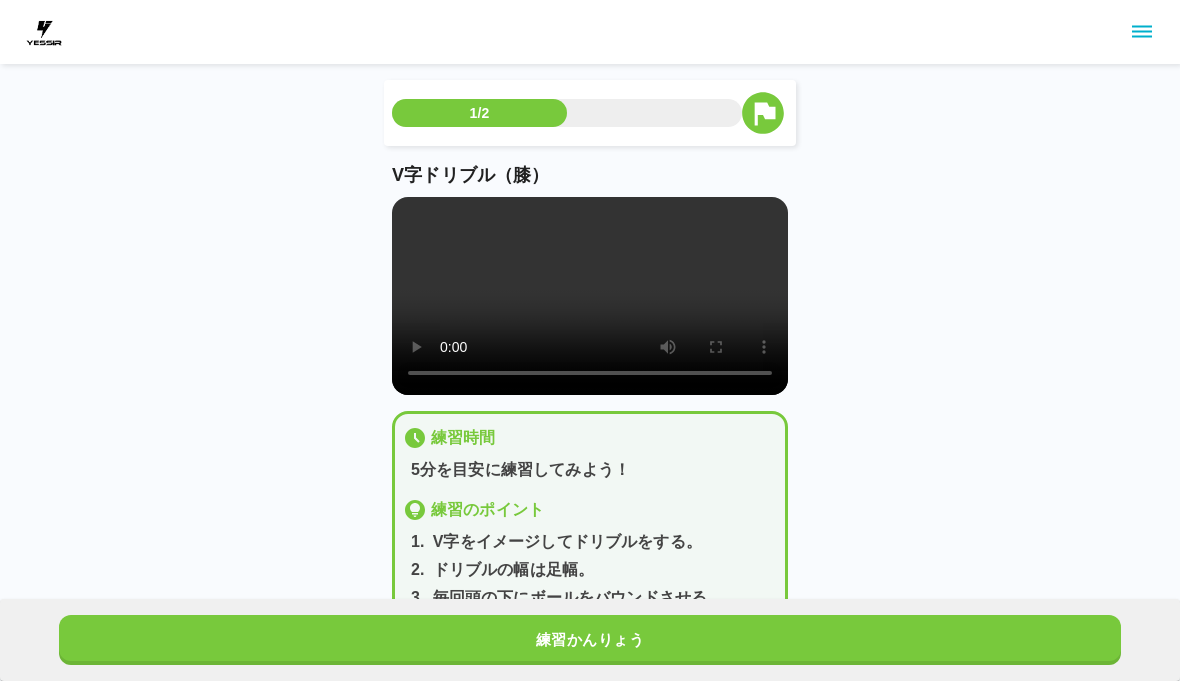 click on "練習かんりょう" at bounding box center [590, 640] 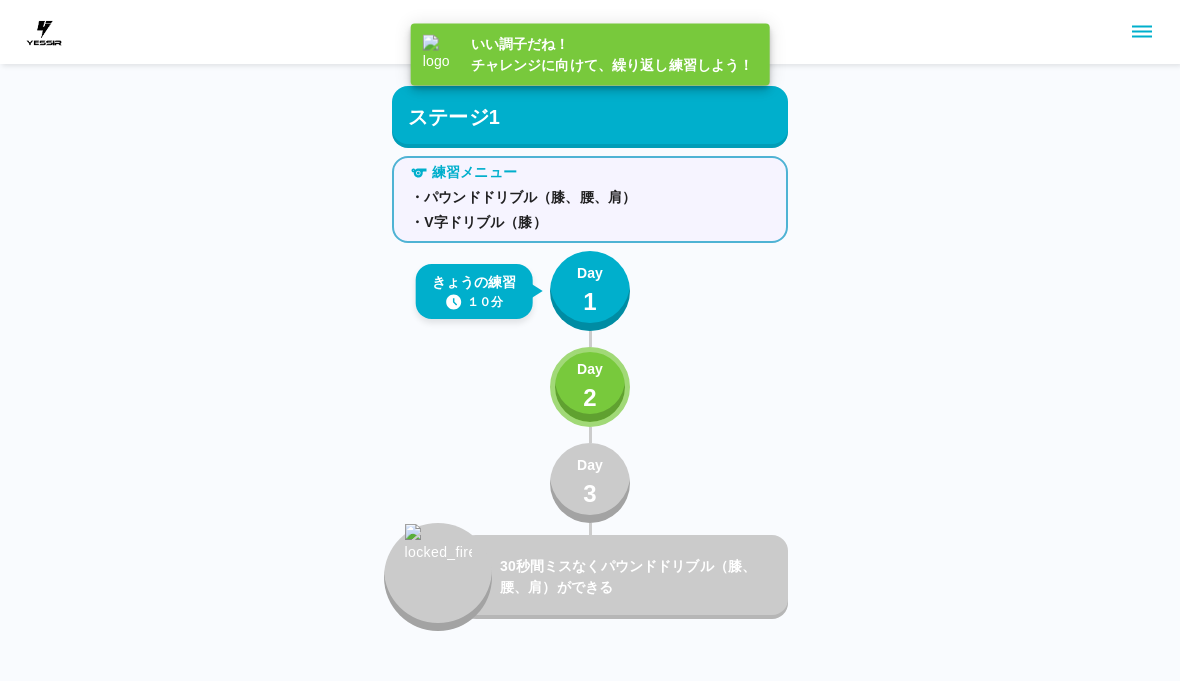 scroll, scrollTop: 0, scrollLeft: 0, axis: both 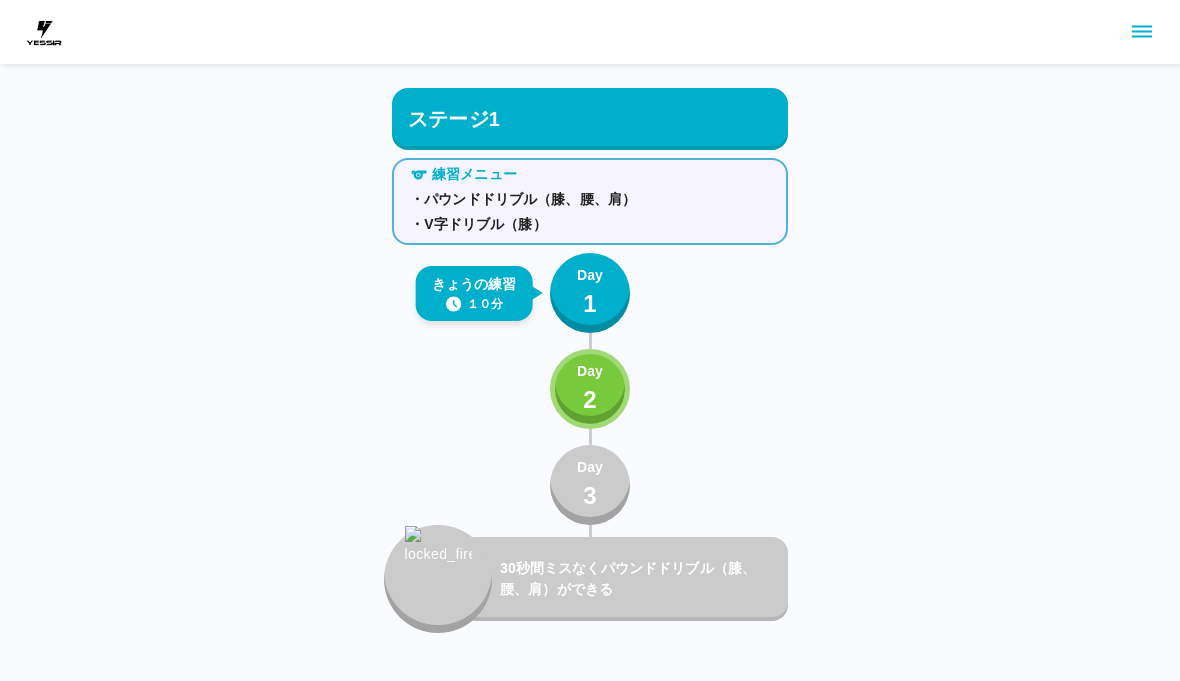 click at bounding box center [44, 32] 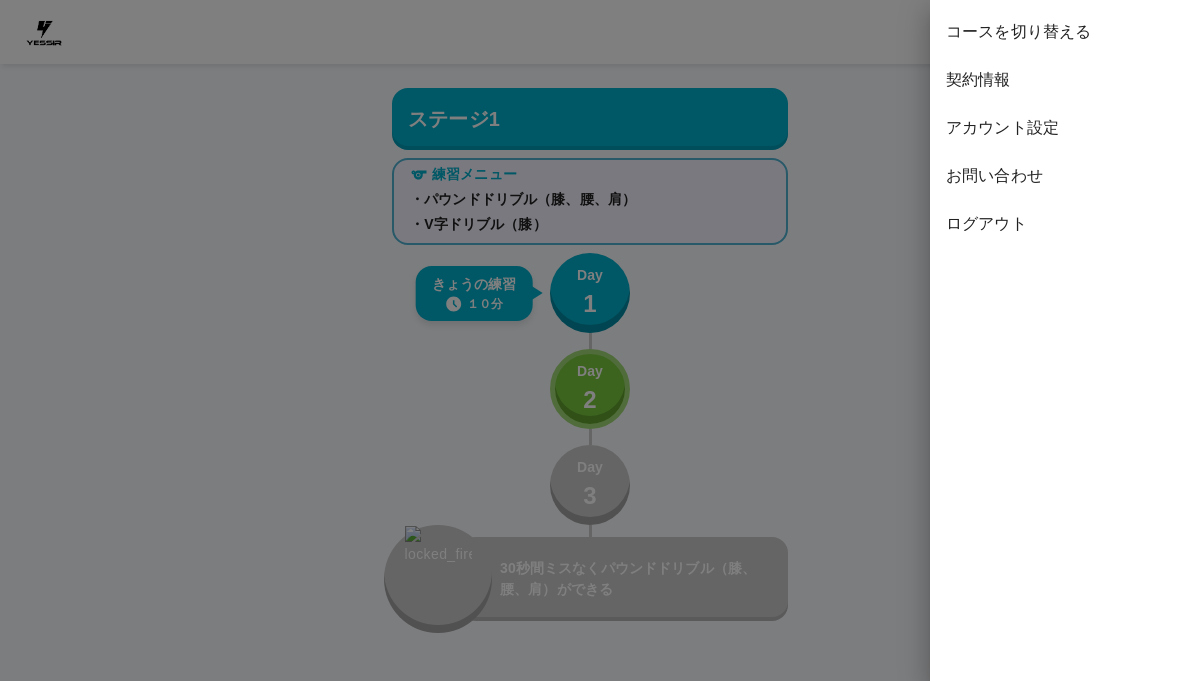 click on "コースを切り替える" at bounding box center [1055, 32] 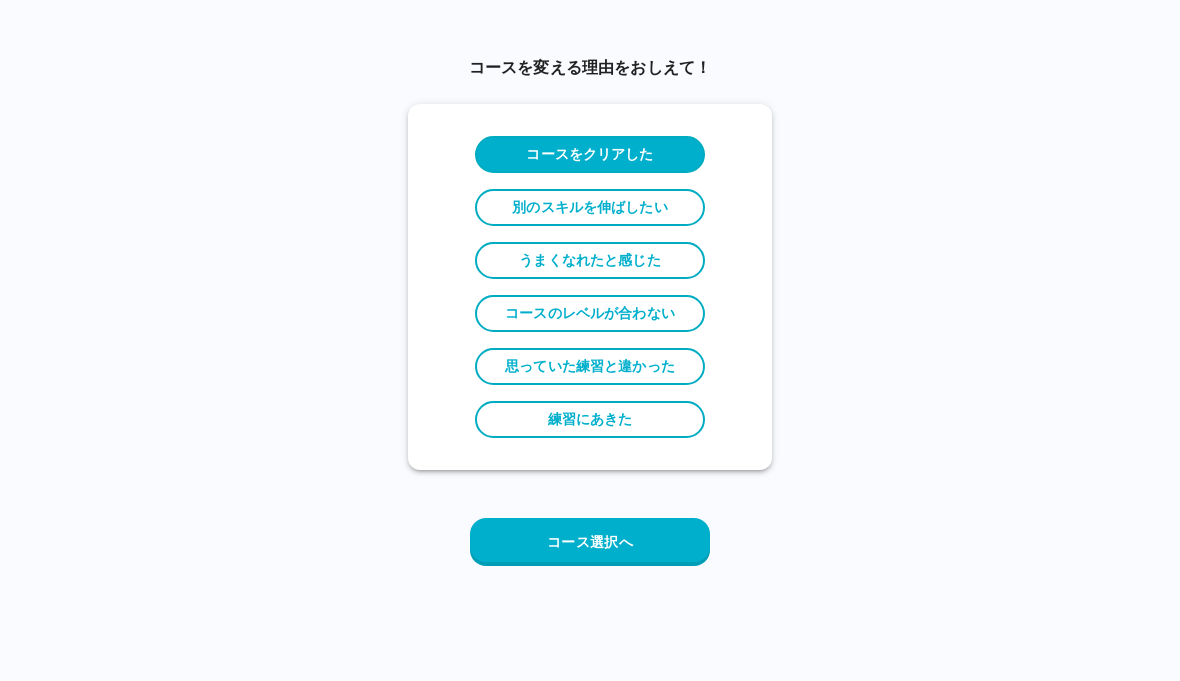 click on "コースを変える理由をおしえて！ コースをクリアした 別のスキルを伸ばしたい うまくなれたと感じた コースのレベルが合わない 思っていた練習と違かった 練習にあきた コース選択へ" at bounding box center [590, 319] 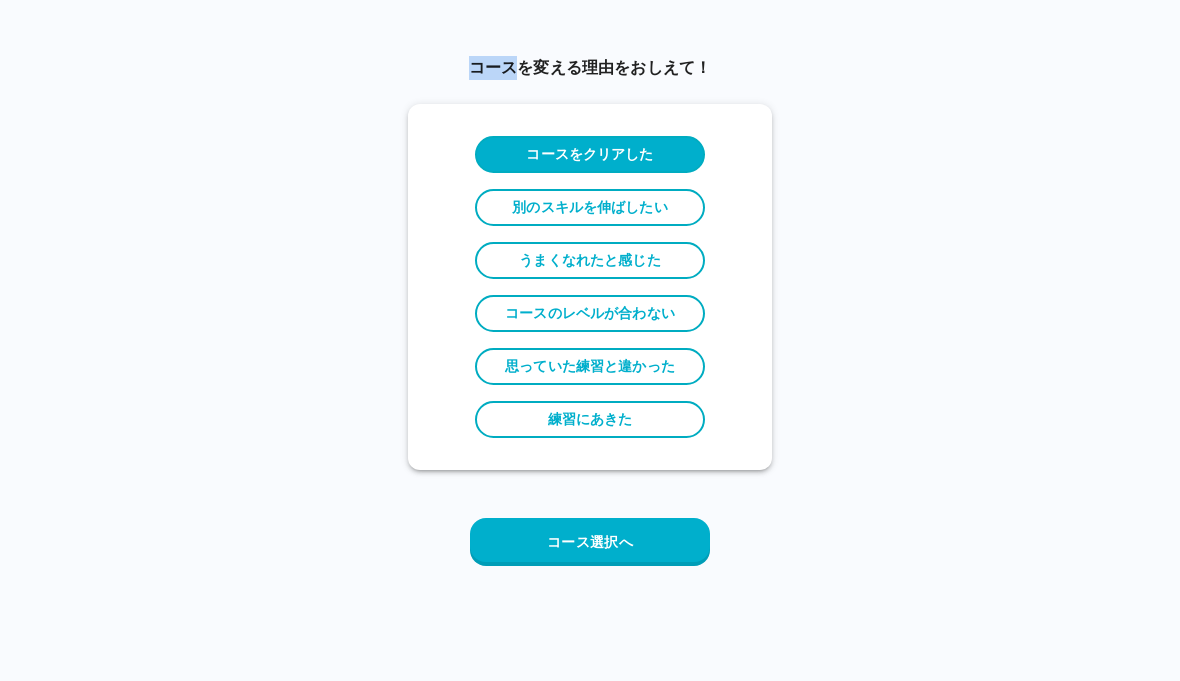 click on "コース選択へ" at bounding box center (590, 542) 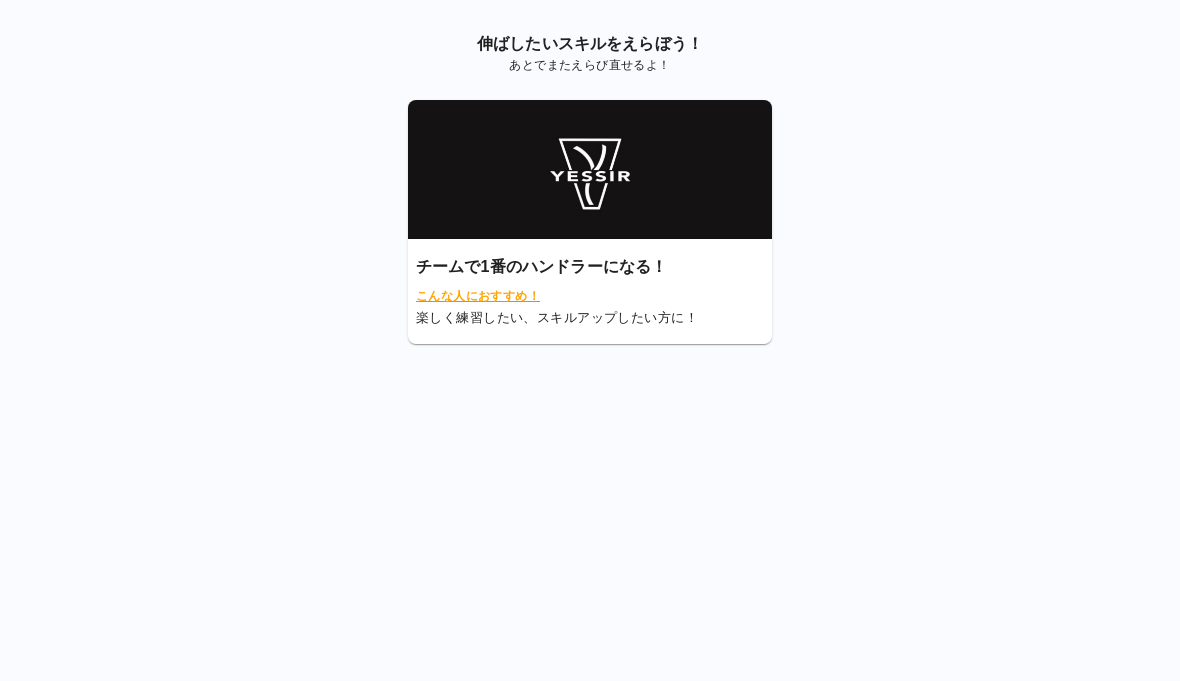 click at bounding box center (590, 169) 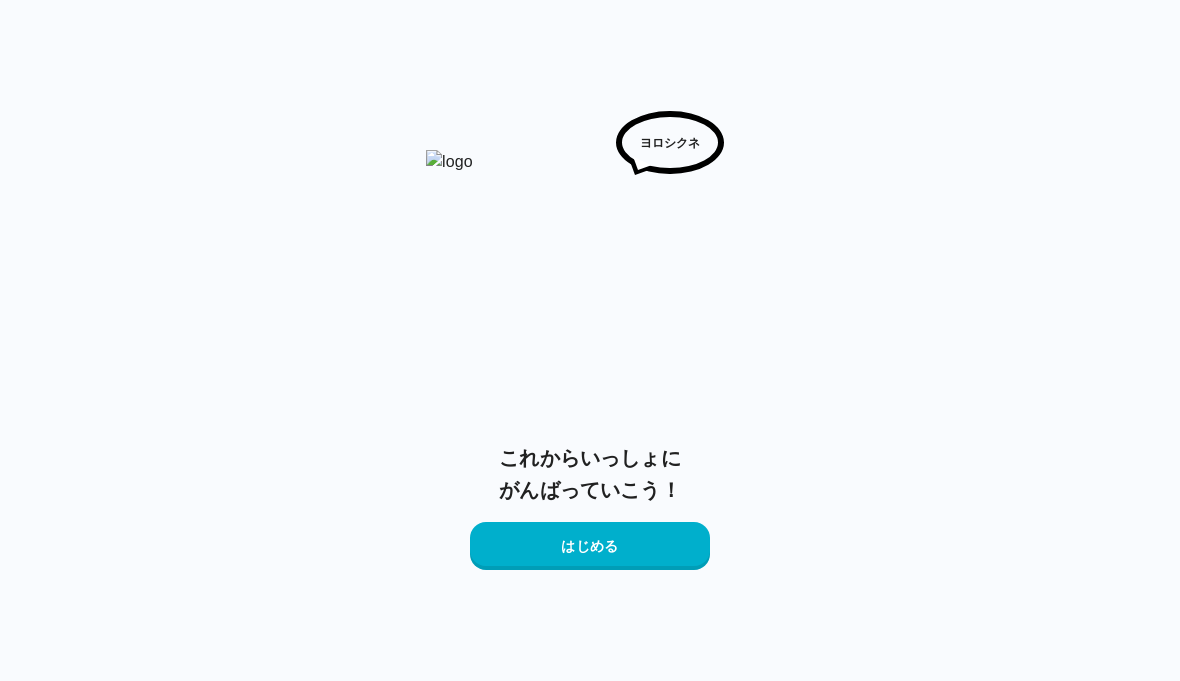 click on "はじめる" at bounding box center (590, 546) 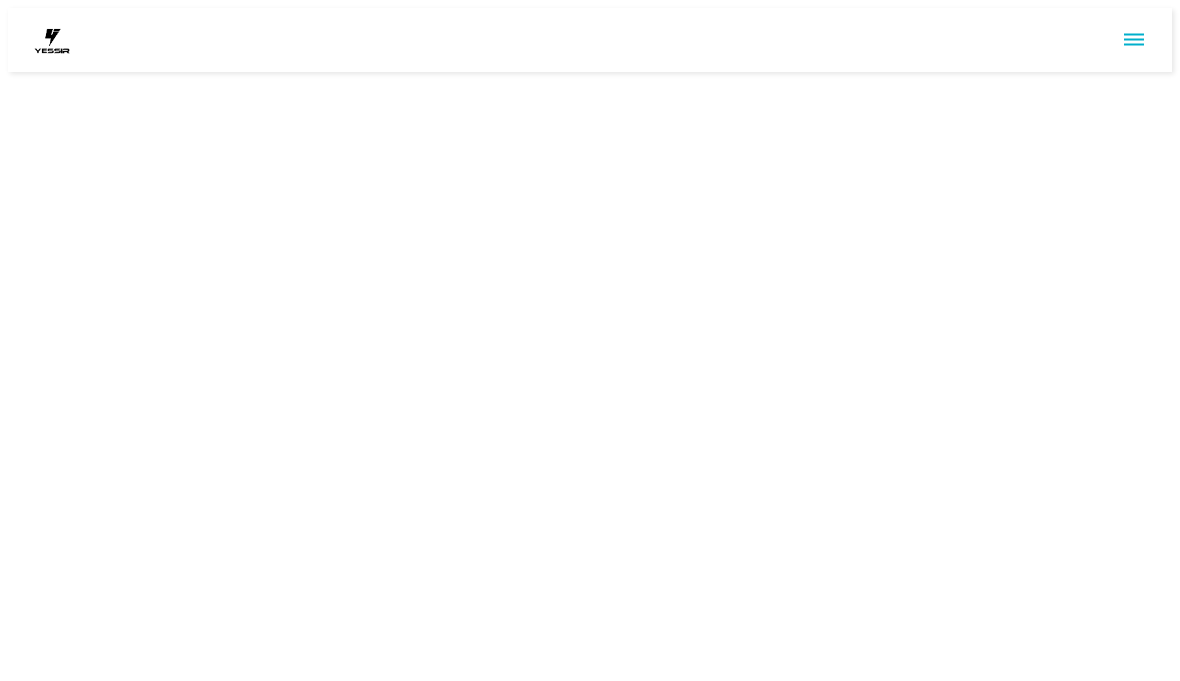 click at bounding box center (590, 40) 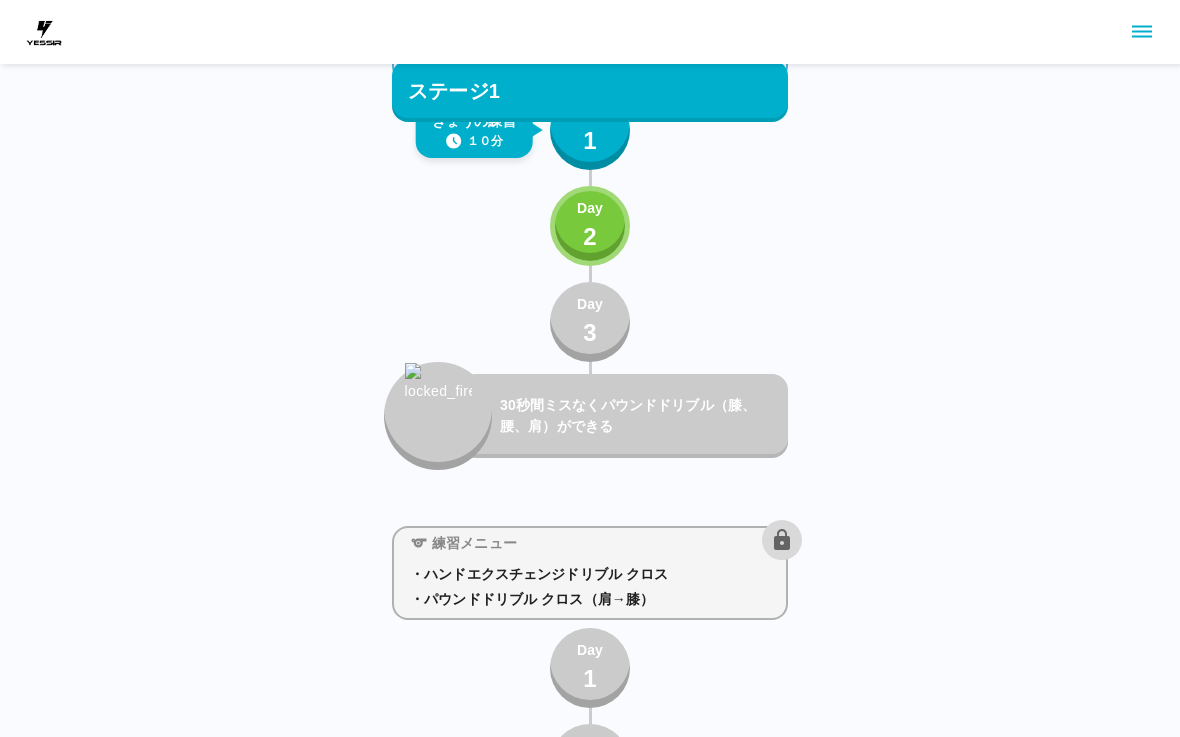 scroll, scrollTop: 165, scrollLeft: 0, axis: vertical 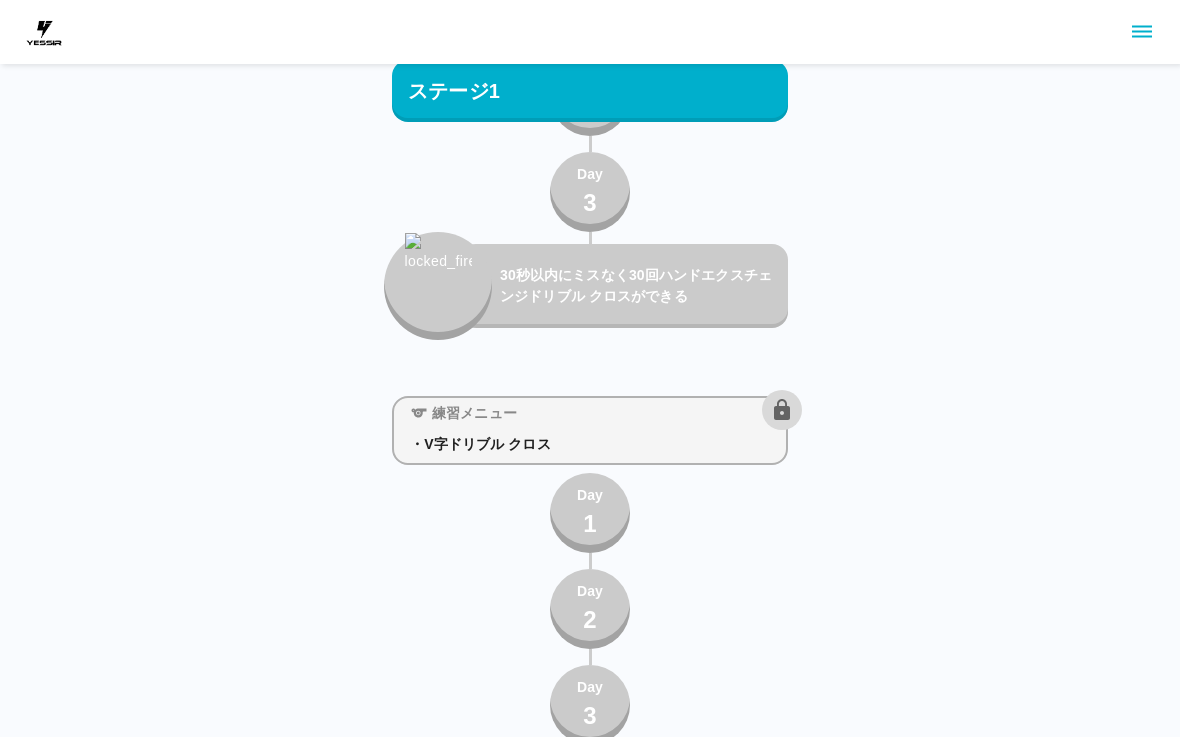 click at bounding box center (44, 32) 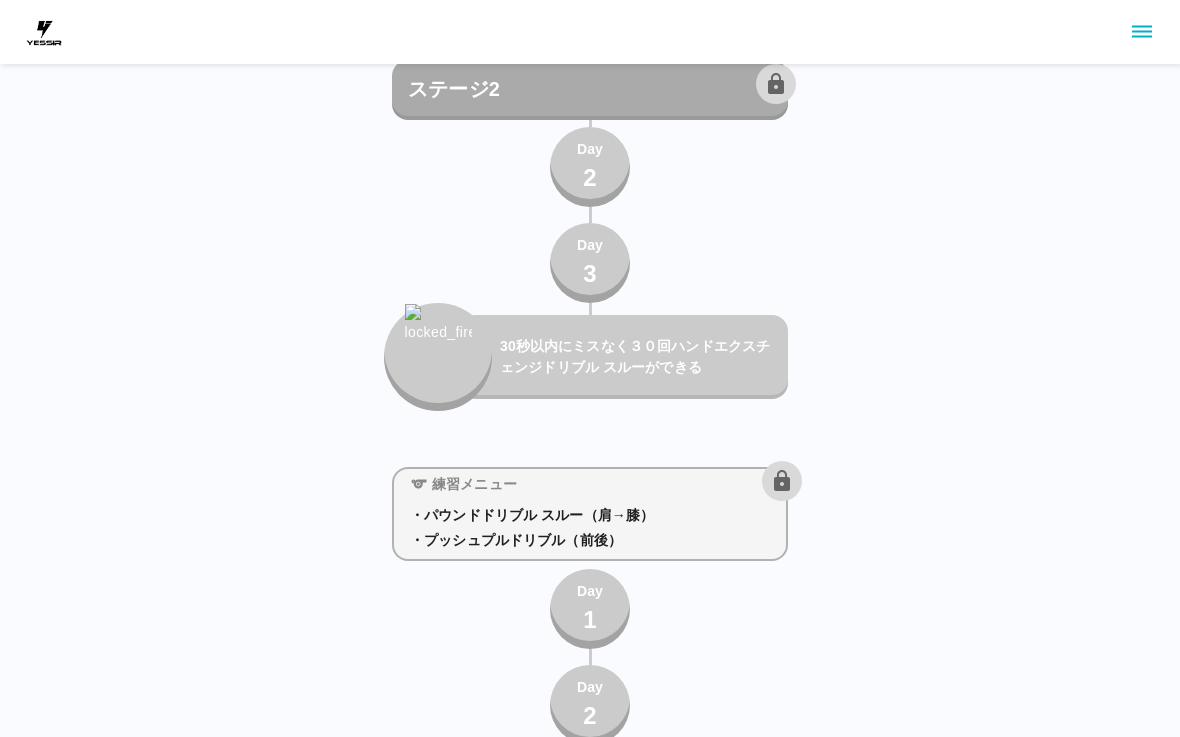 scroll, scrollTop: 1917, scrollLeft: 0, axis: vertical 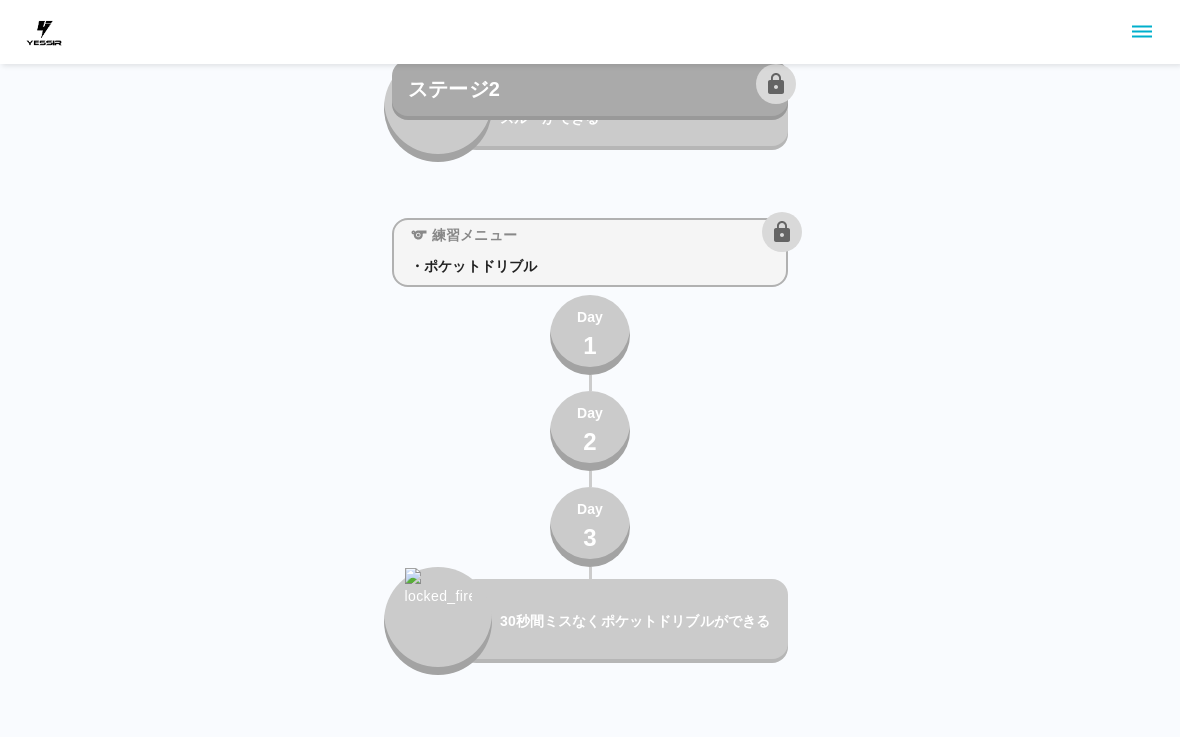 click at bounding box center [782, 232] 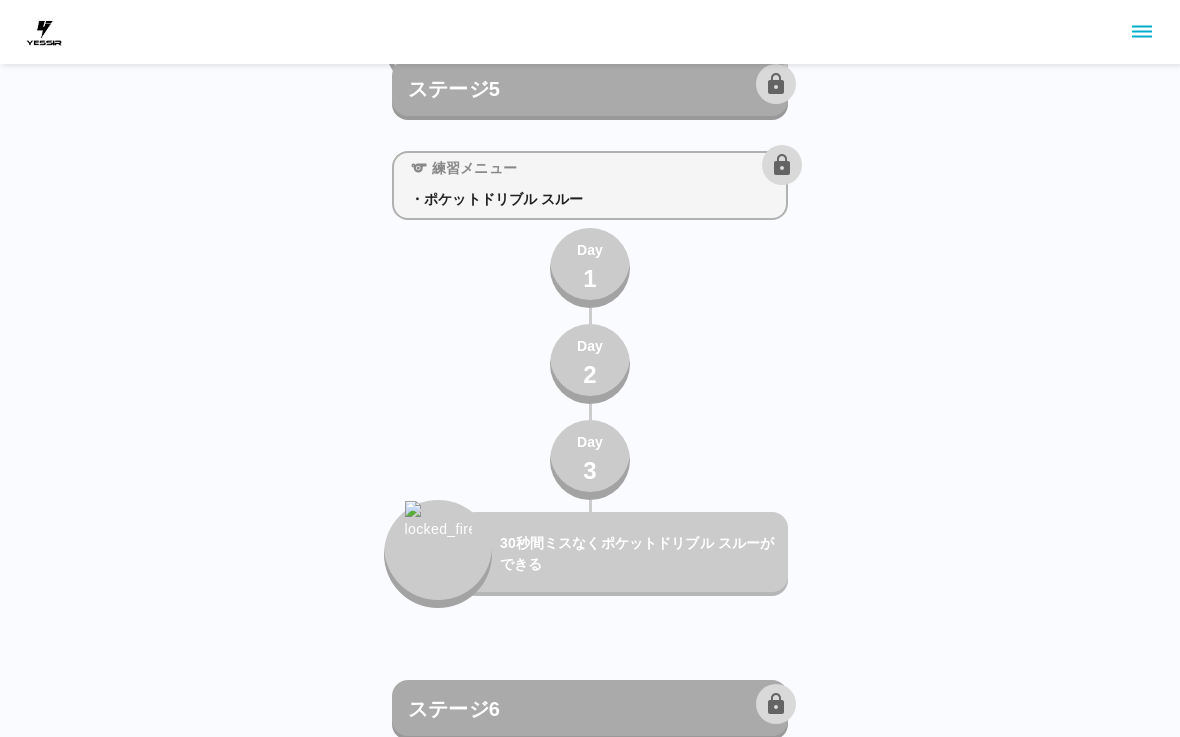 click on "ステージ1 練習メニュー ・パウンドドリブル（膝、腰、肩） ・V字ドリブル（膝） きょうの練習 １０分 Day 1 Day 2 Day 3 30秒間ミスなくパウンドドリブル（膝、腰、肩）ができる 練習メニュー ・ハンドエクスチェンジドリブル クロス ・パウンドドリブル クロス（肩→膝） Day 1 Day 2 Day 3 30秒以内にミスなく30回ハンドエクスチェンジドリブル クロスができる 練習メニュー ・V字ドリブル クロス Day 1 Day 2 Day 3 30秒以内にミスなく20回V字ドリブル クロスができる ステージ2 練習メニュー ・ハンドエクスチェンジドリブル スルー ・V字ドリブル スルー Day 1 Day 2 Day 3 30秒以内にミスなく３０回ハンドエクスチェンジドリブル スルーができる 練習メニュー ・パウンドドリブル スルー（肩→膝） ・プッシュプルドリブル（前後） Day 1 Day 2 Day 3 練習メニュー Day 1 Day 2" at bounding box center [590, -387] 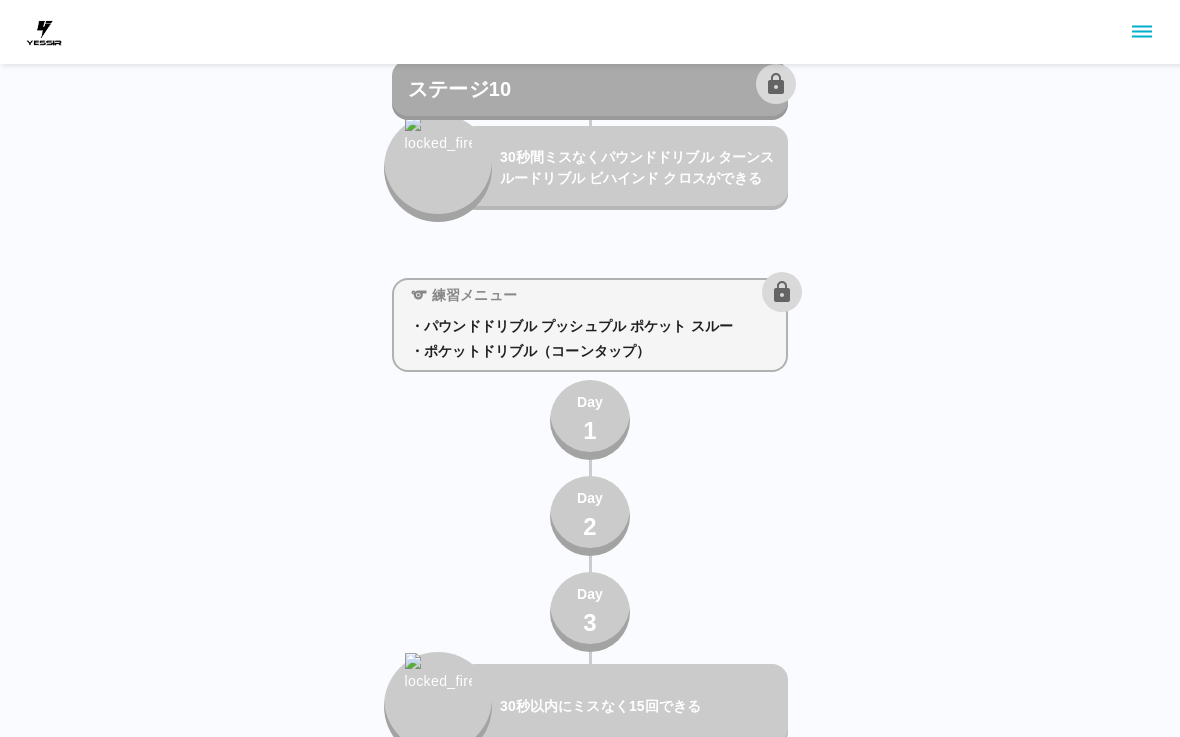 scroll, scrollTop: 14048, scrollLeft: 0, axis: vertical 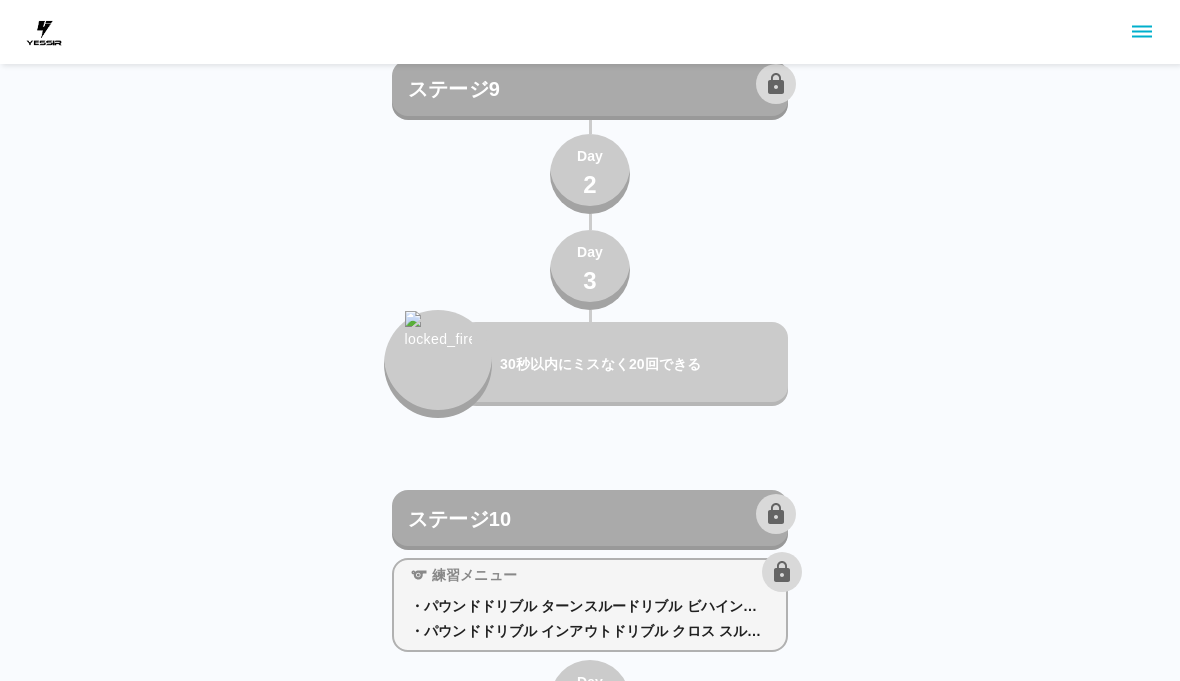 click 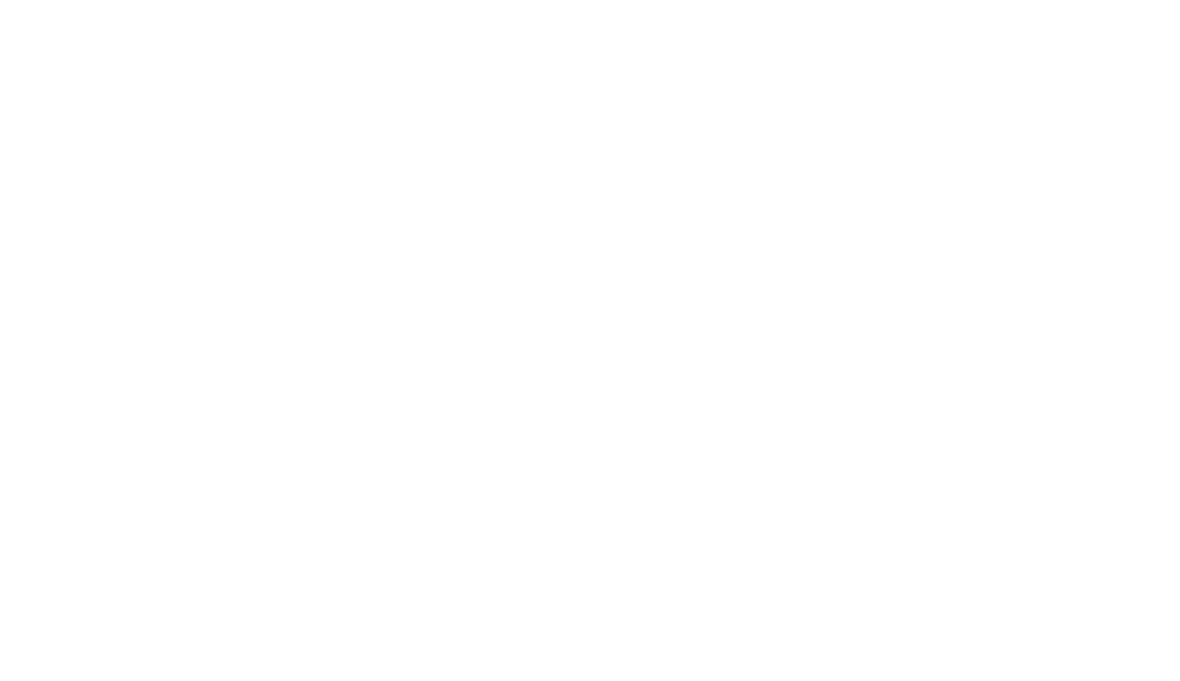 scroll, scrollTop: 0, scrollLeft: 0, axis: both 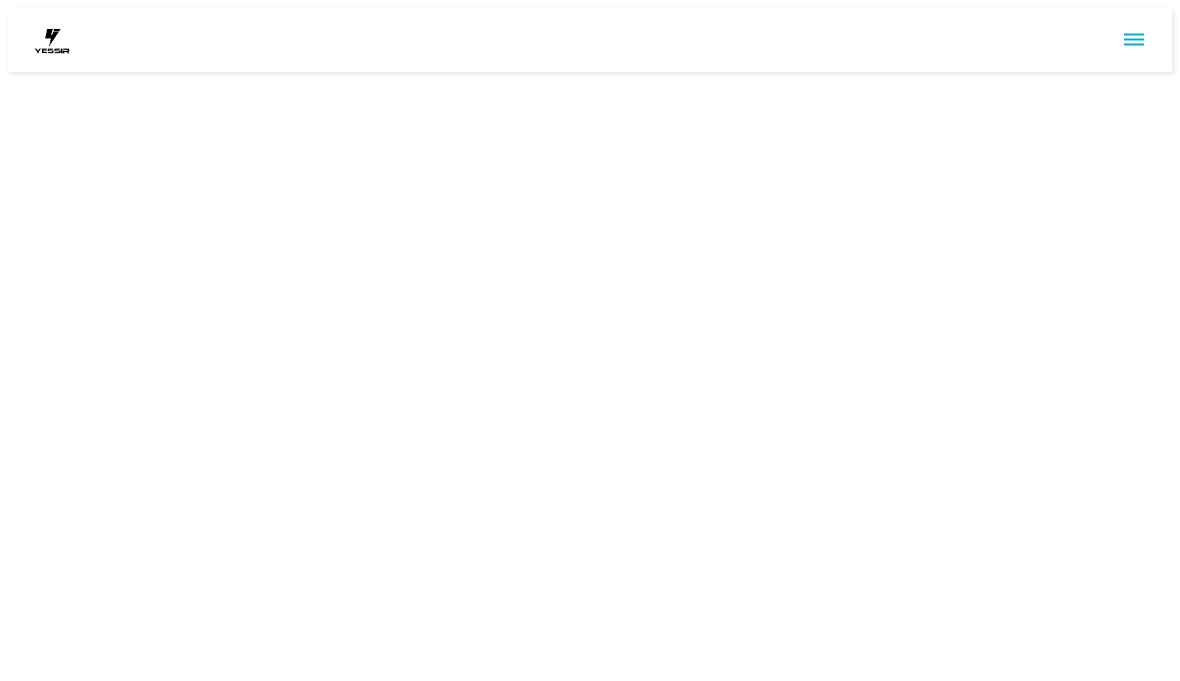 click at bounding box center [52, 40] 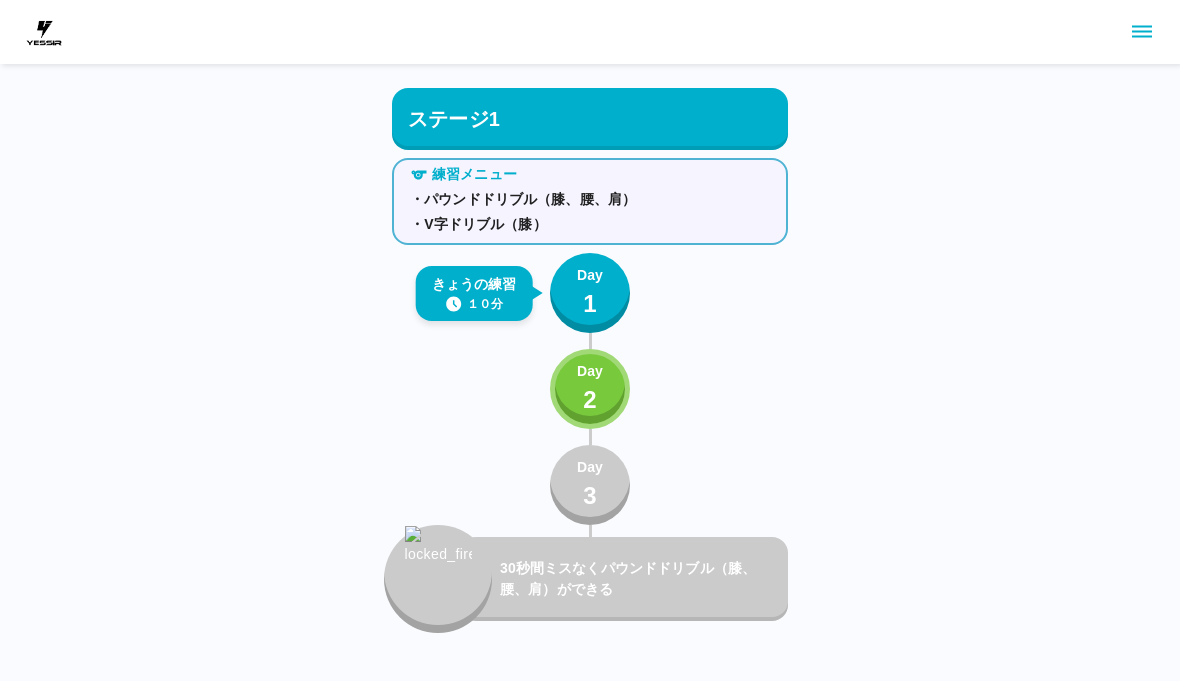 click at bounding box center [44, 32] 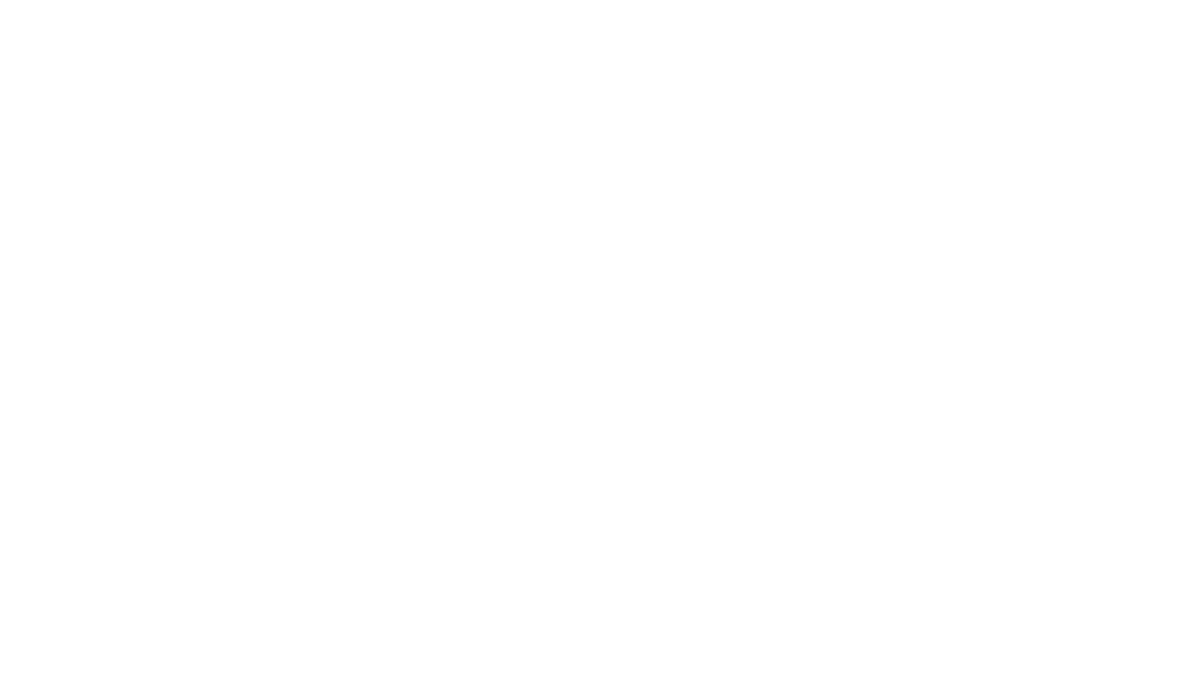 scroll, scrollTop: 0, scrollLeft: 0, axis: both 